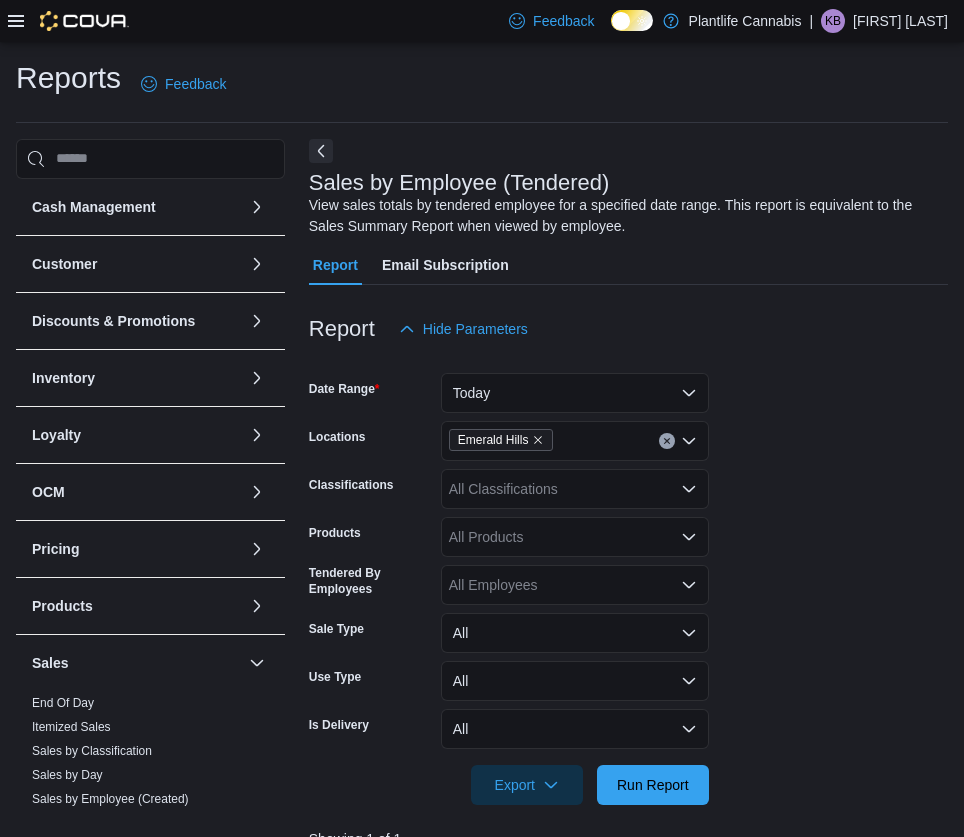 scroll, scrollTop: 697, scrollLeft: 0, axis: vertical 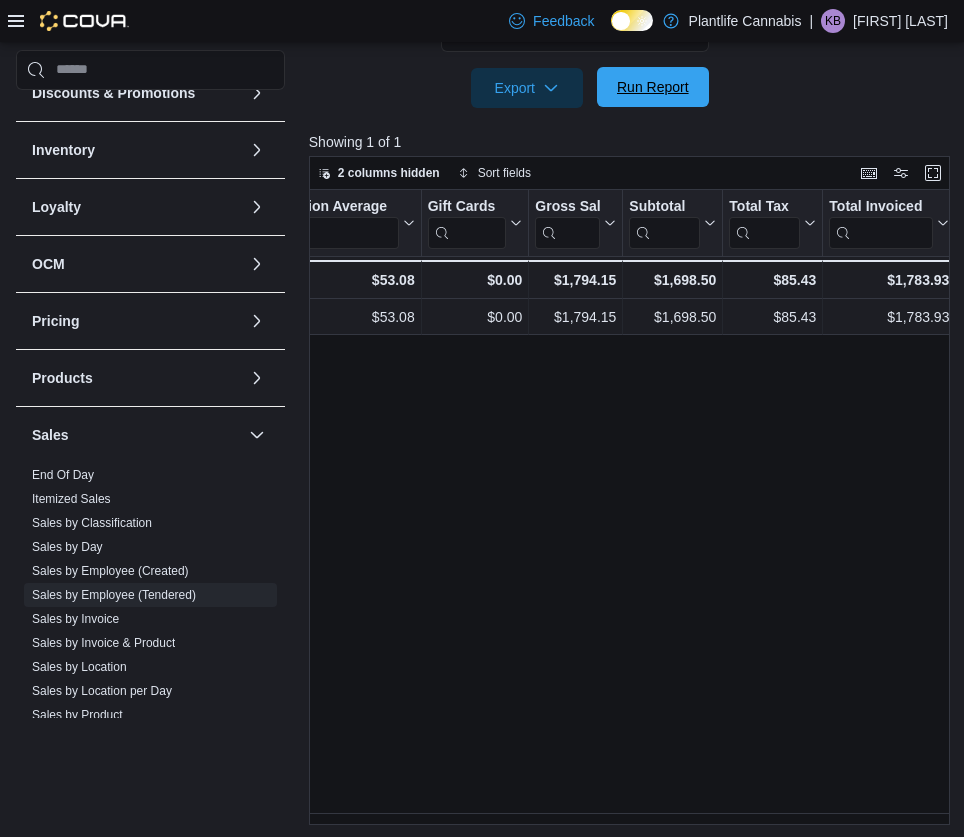click on "Run Report" at bounding box center [653, 87] 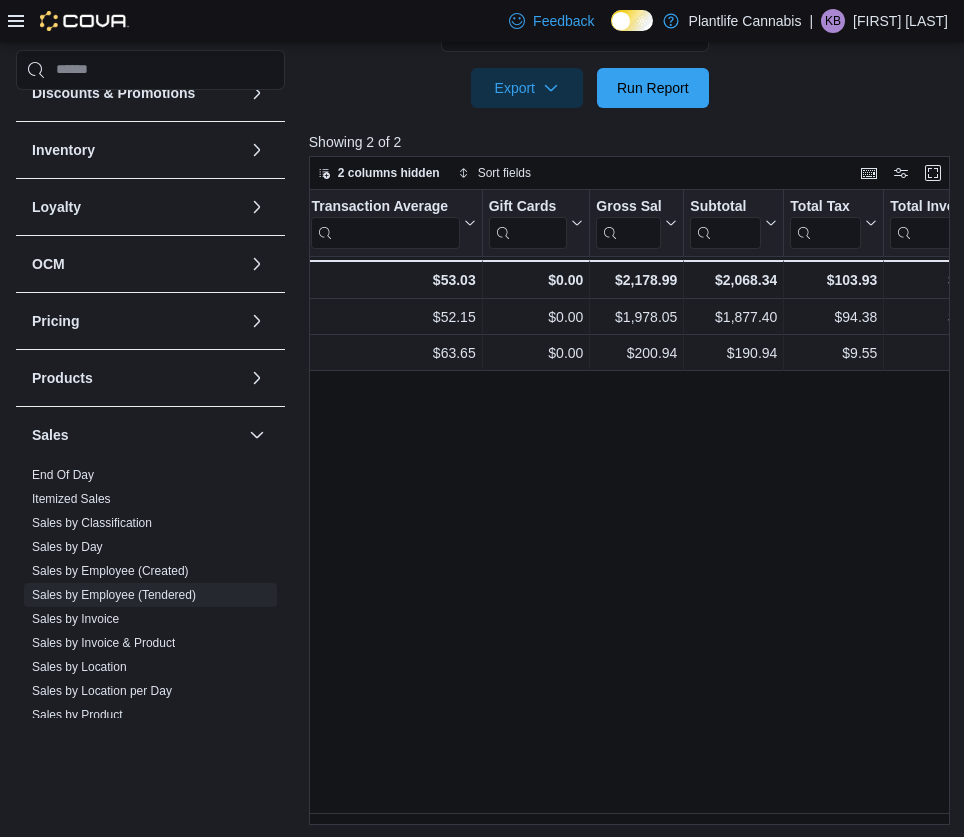 scroll, scrollTop: 0, scrollLeft: 889, axis: horizontal 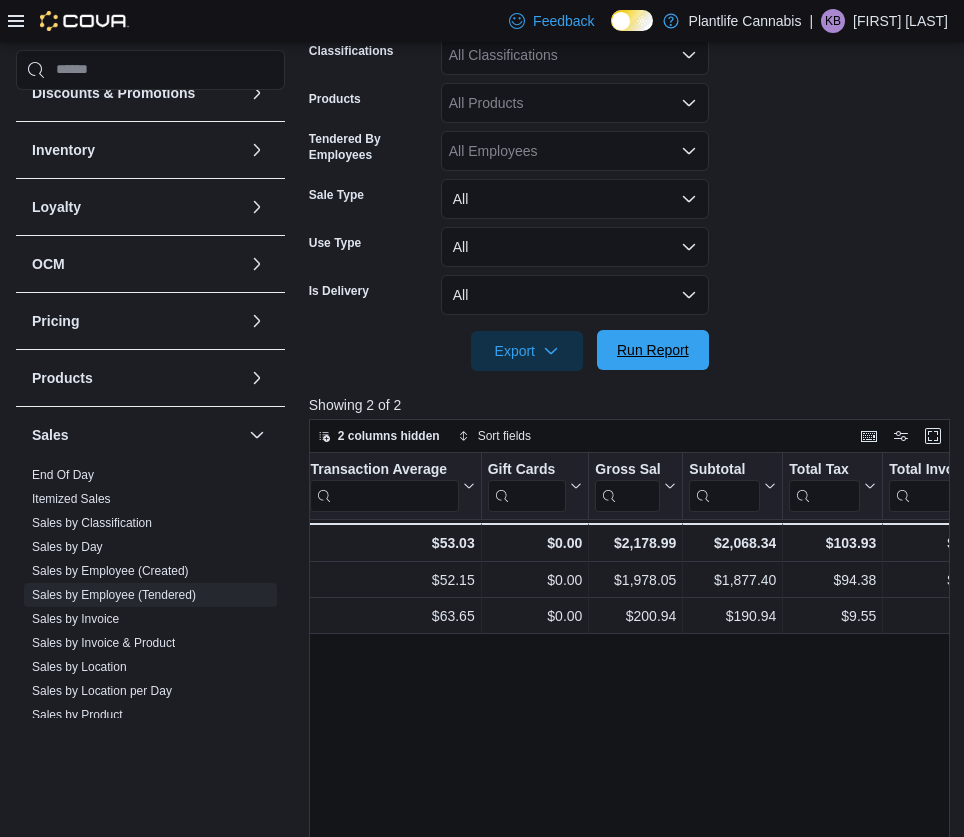 click on "Run Report" at bounding box center (653, 350) 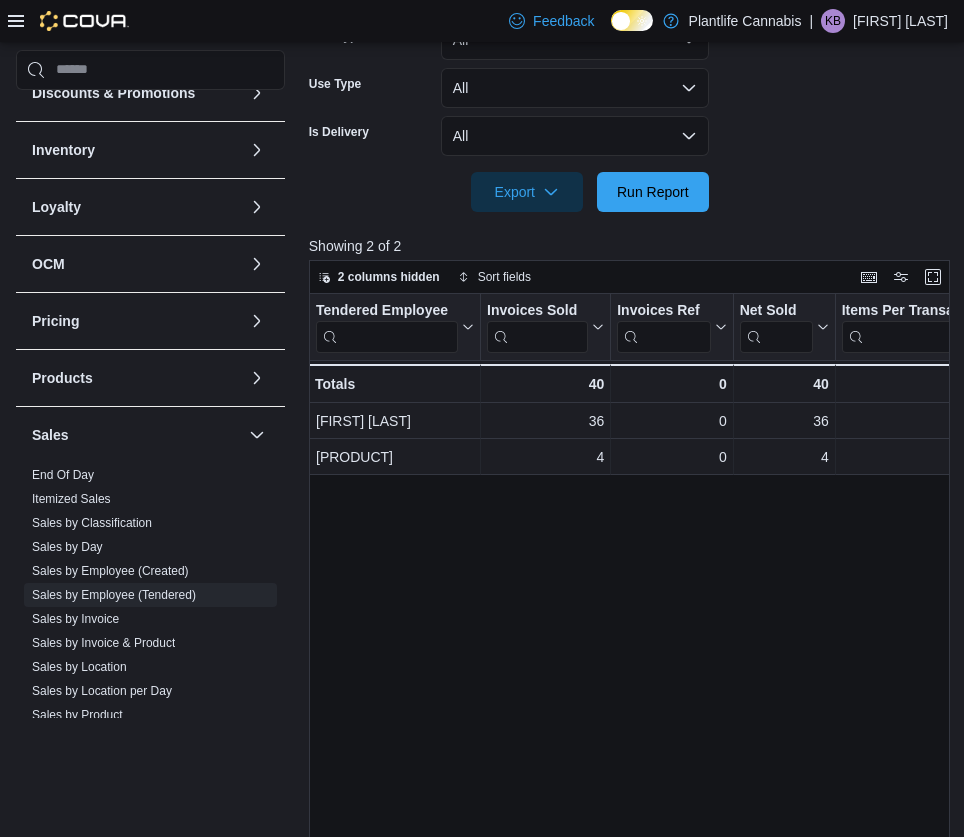scroll, scrollTop: 701, scrollLeft: 0, axis: vertical 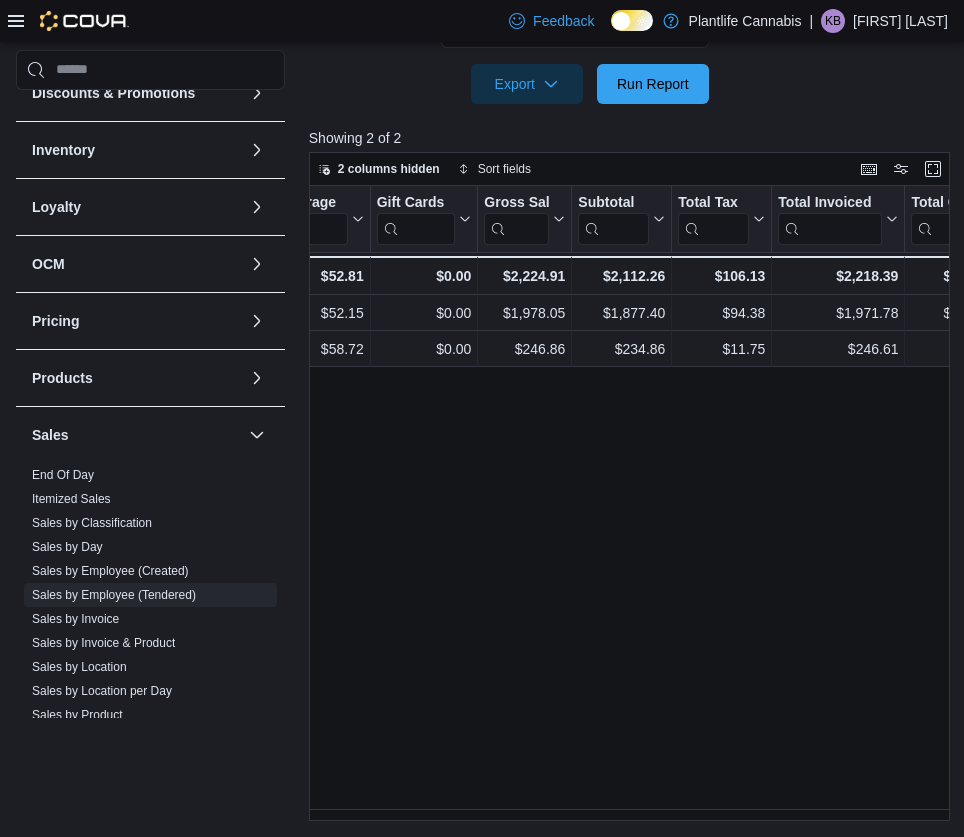 click at bounding box center (628, 116) 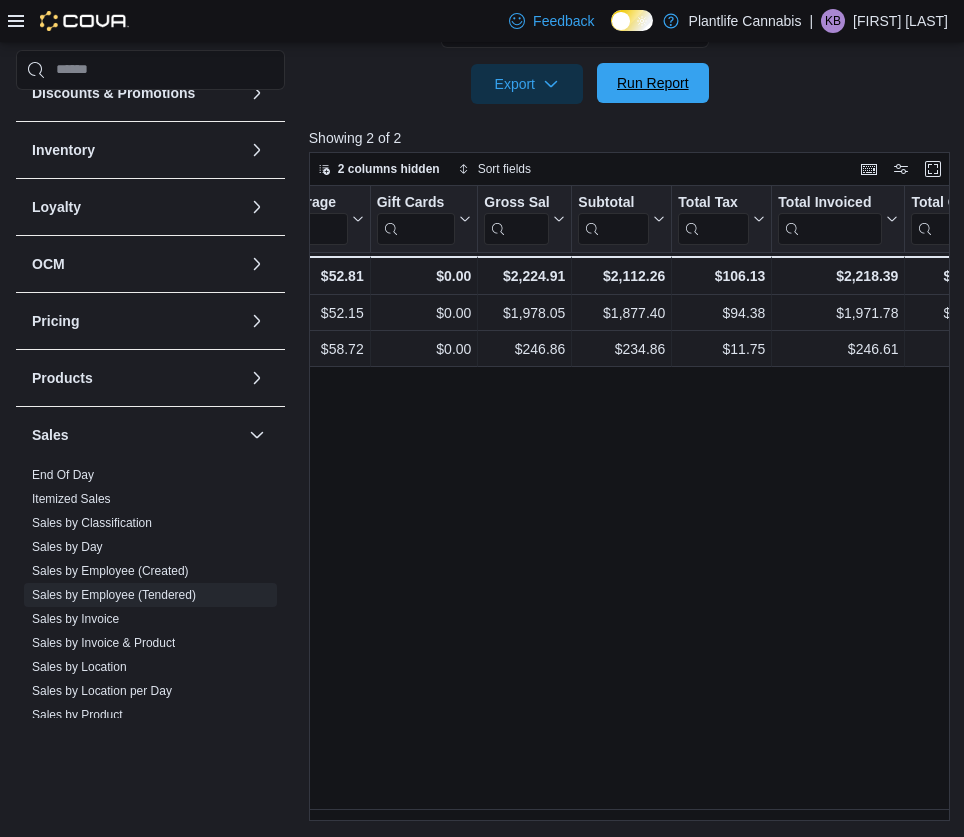 click on "Run Report" at bounding box center [653, 83] 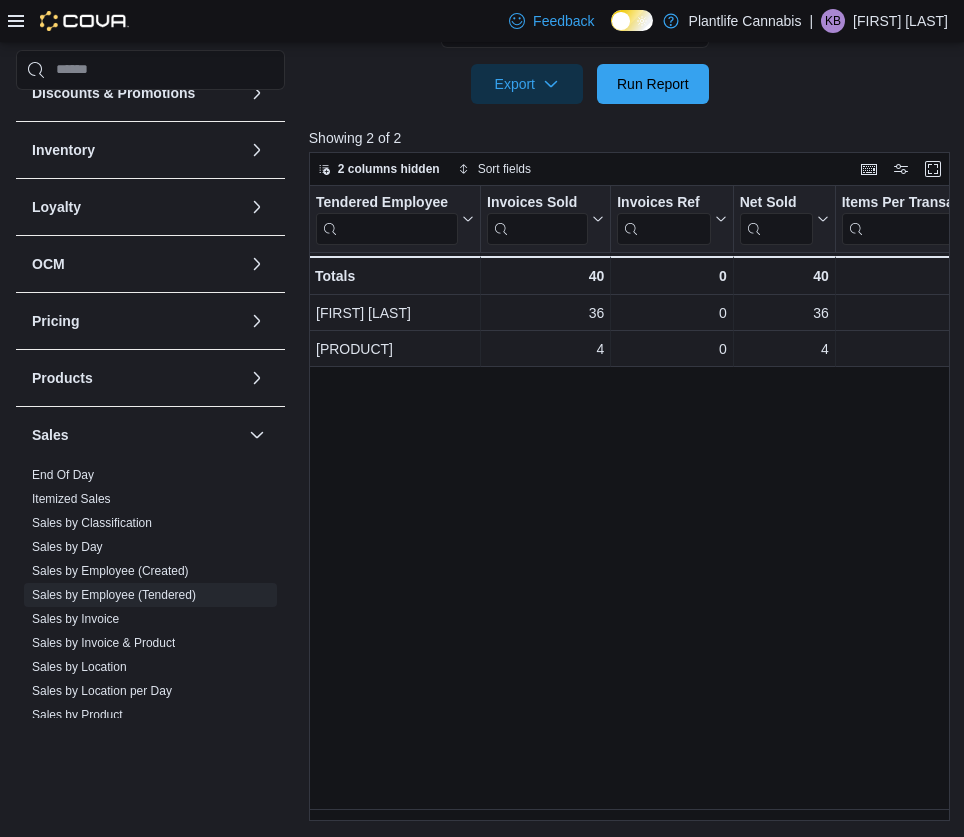click on "Tendered Employee Click to view column header actions Invoices Sold Click to view column header actions Invoices Ref Click to view column header actions Net Sold Click to view column header actions Items Per Transaction Click to view column header actions Qty Per Transaction Click to view column header actions Transaction Average Click to view column header actions Gift Cards Click to view column header actions Gross Sales Click to view column header actions Subtotal Click to view column header actions Total Tax Click to view column header actions Total Invoiced Click to view column header actions Total Cost Click to view column header actions Gross Profit Click to view column header actions Gross Margin Click to view column header actions Total Discount Click to view column header actions Cashback Click to view column header actions Loyalty Redemptions Click to view column header actions Cash Click to view column header actions CHASE - Integrated Click to view column header actions Bottle Deposit GST Tips -" at bounding box center (633, 504) 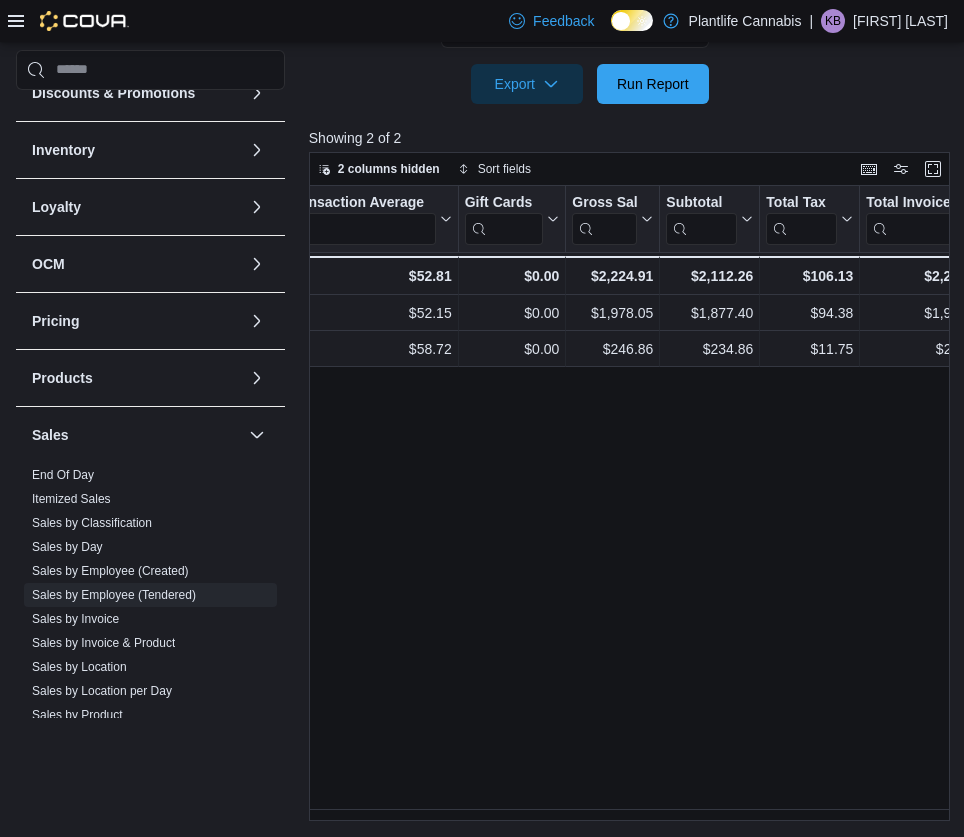 scroll, scrollTop: 0, scrollLeft: 930, axis: horizontal 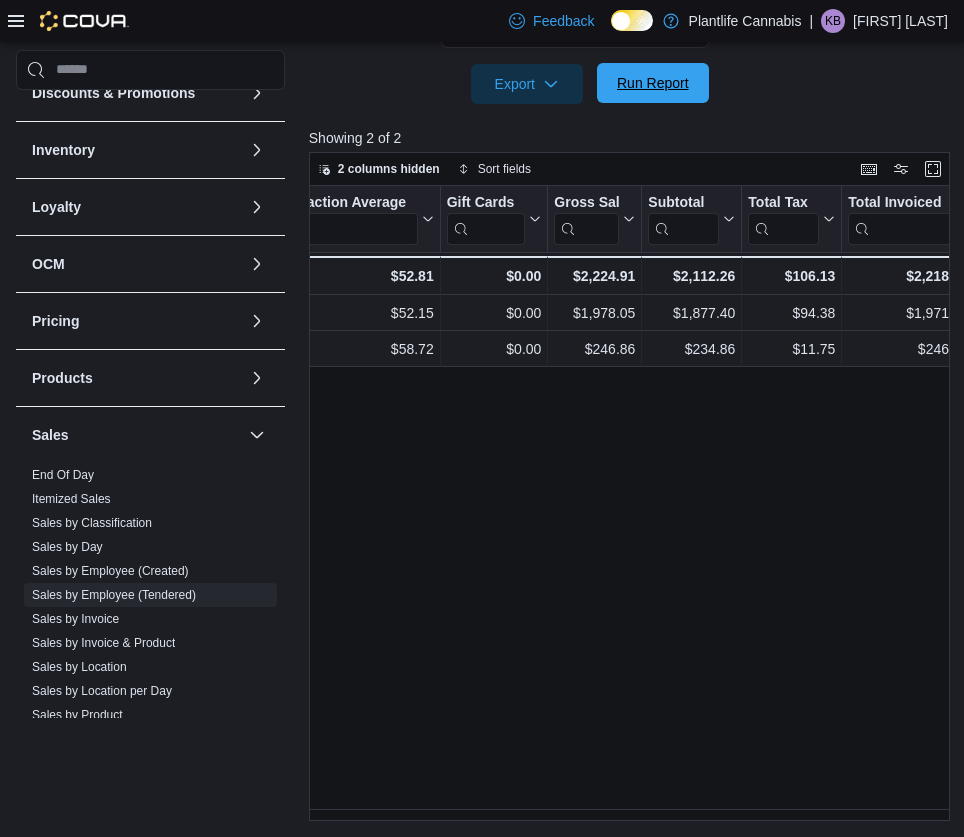 click on "Run Report" at bounding box center [653, 83] 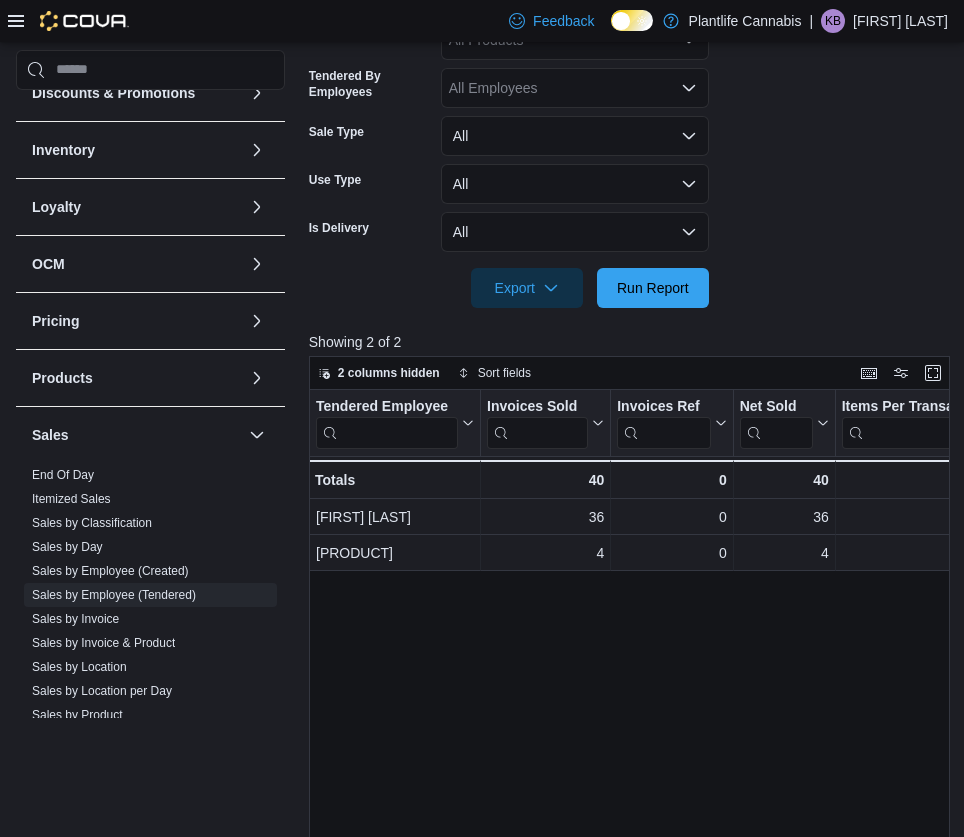 scroll, scrollTop: 210, scrollLeft: 0, axis: vertical 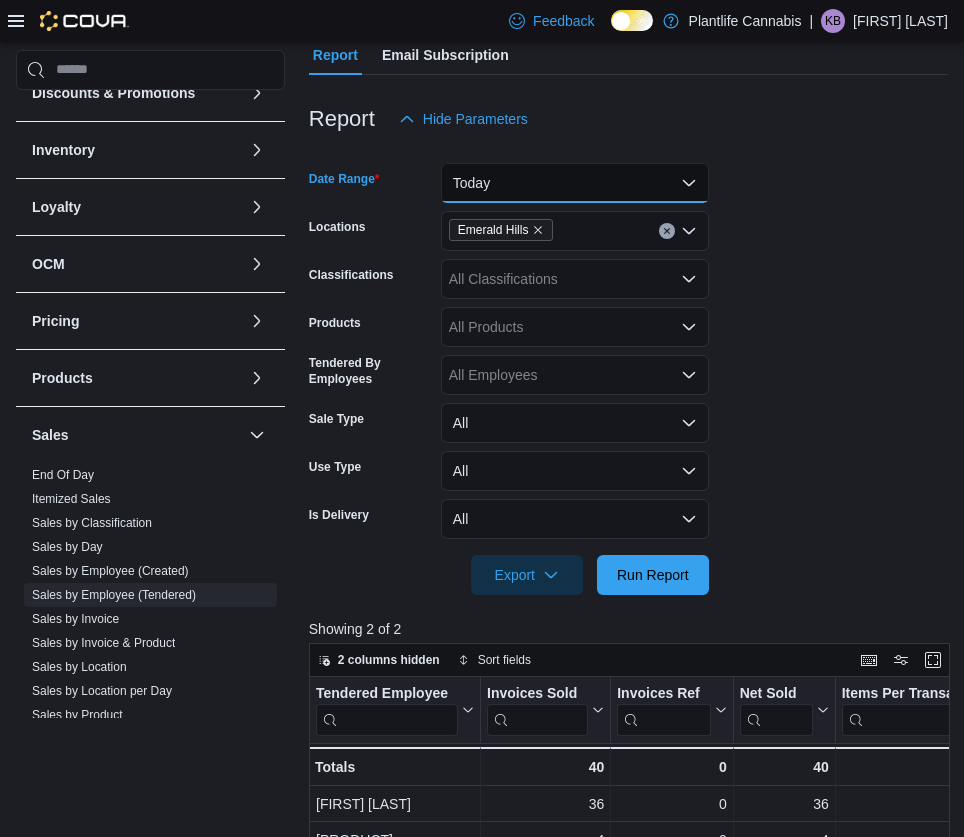 click on "Today" at bounding box center [575, 183] 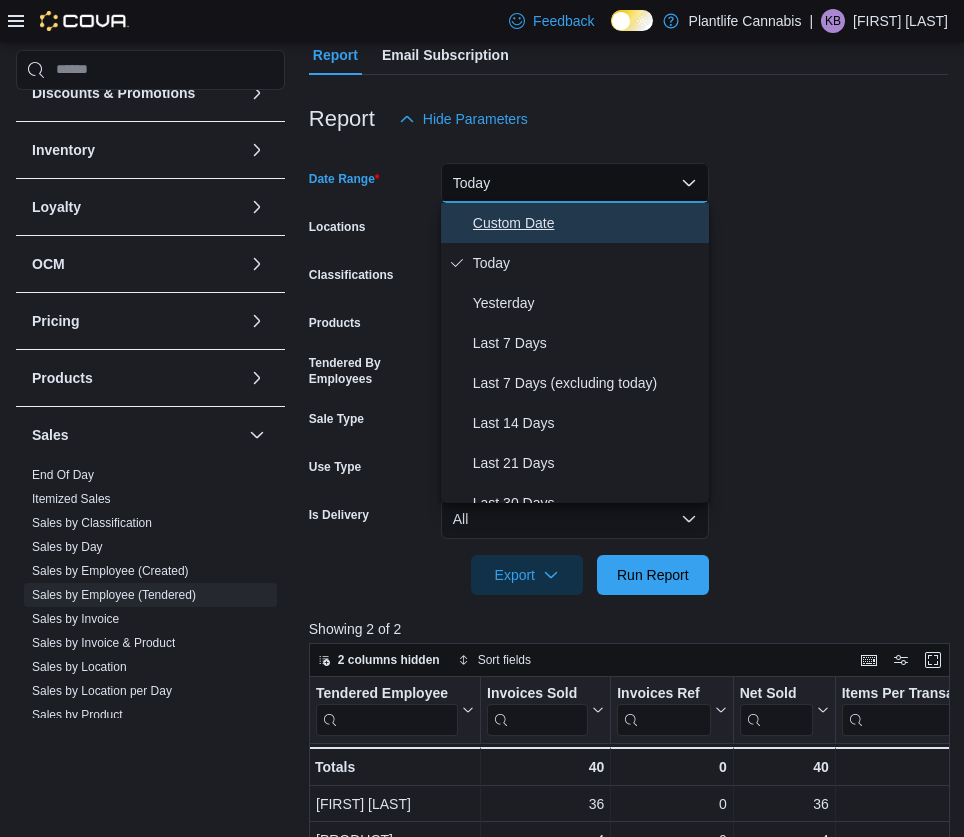 click on "Custom Date" at bounding box center [587, 223] 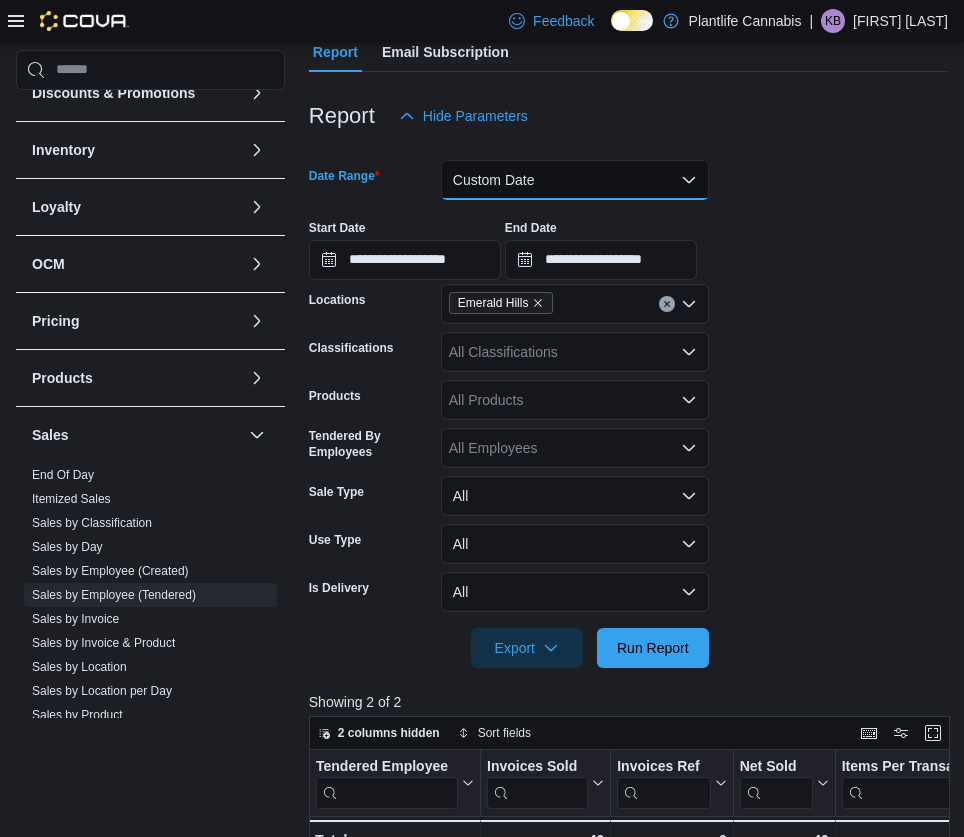 scroll, scrollTop: 214, scrollLeft: 0, axis: vertical 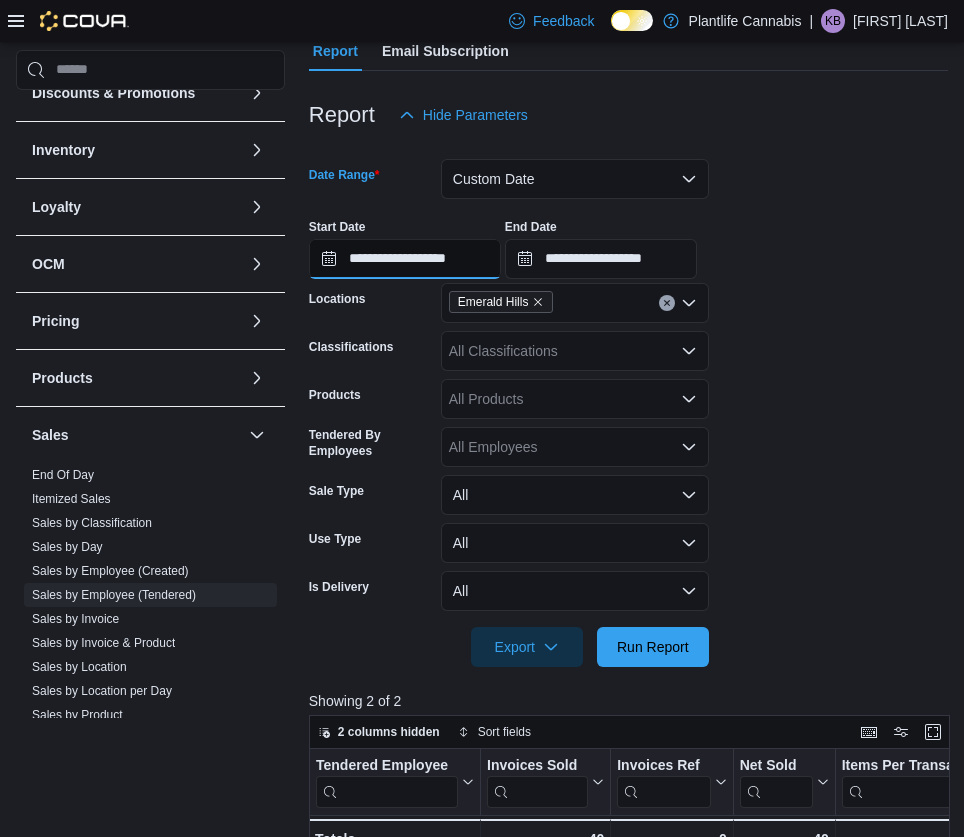 click on "**********" at bounding box center [405, 259] 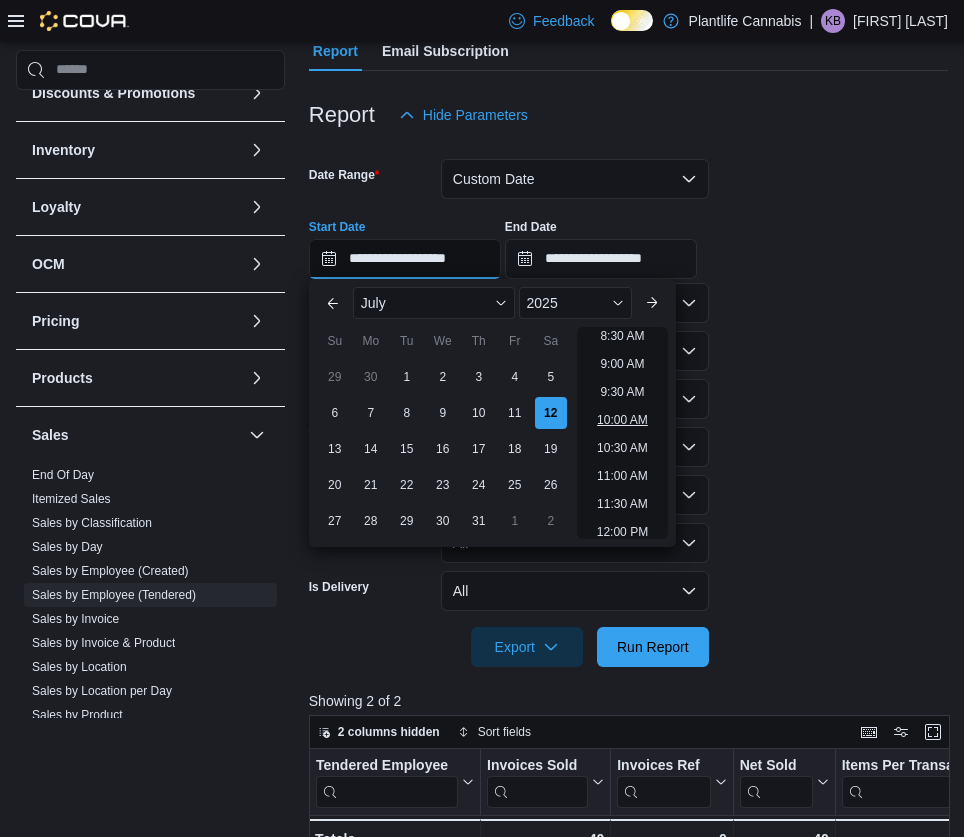 scroll, scrollTop: 517, scrollLeft: 0, axis: vertical 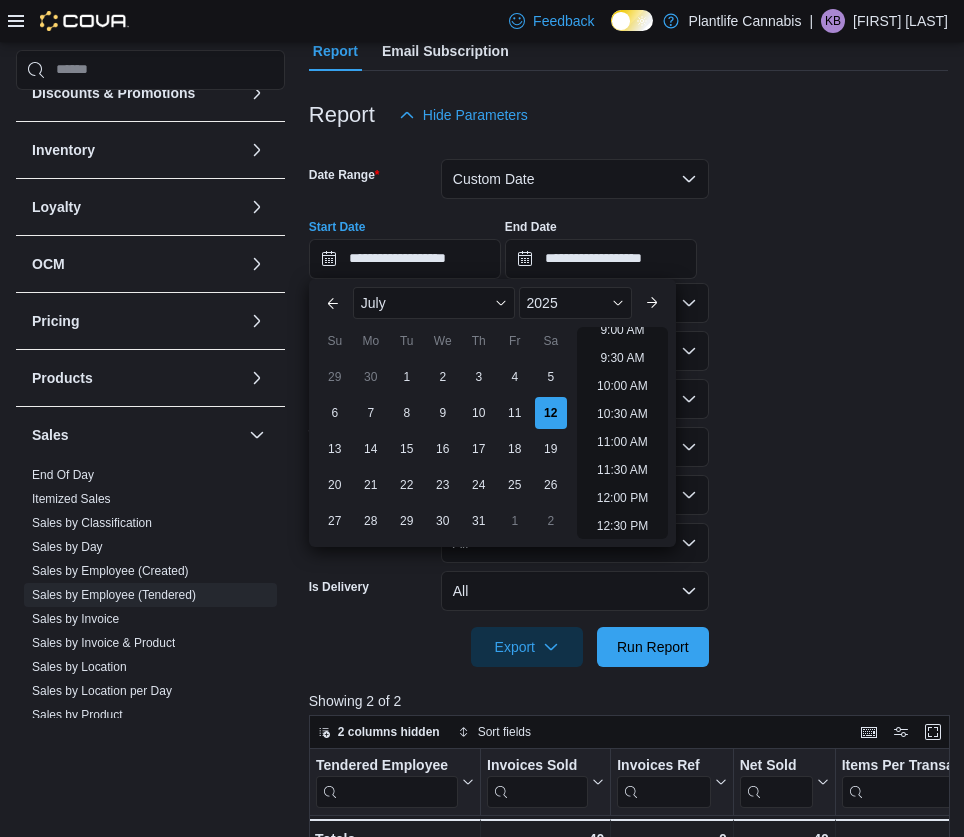 click on "10:00 AM" at bounding box center [622, 386] 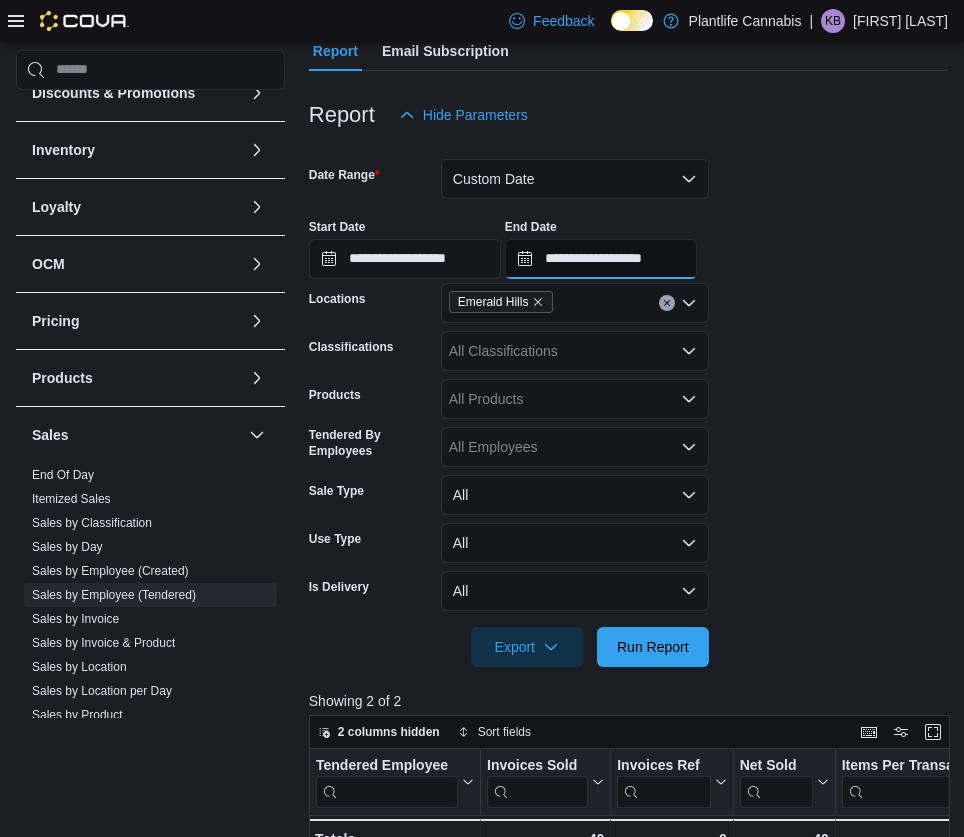 click on "**********" at bounding box center (601, 259) 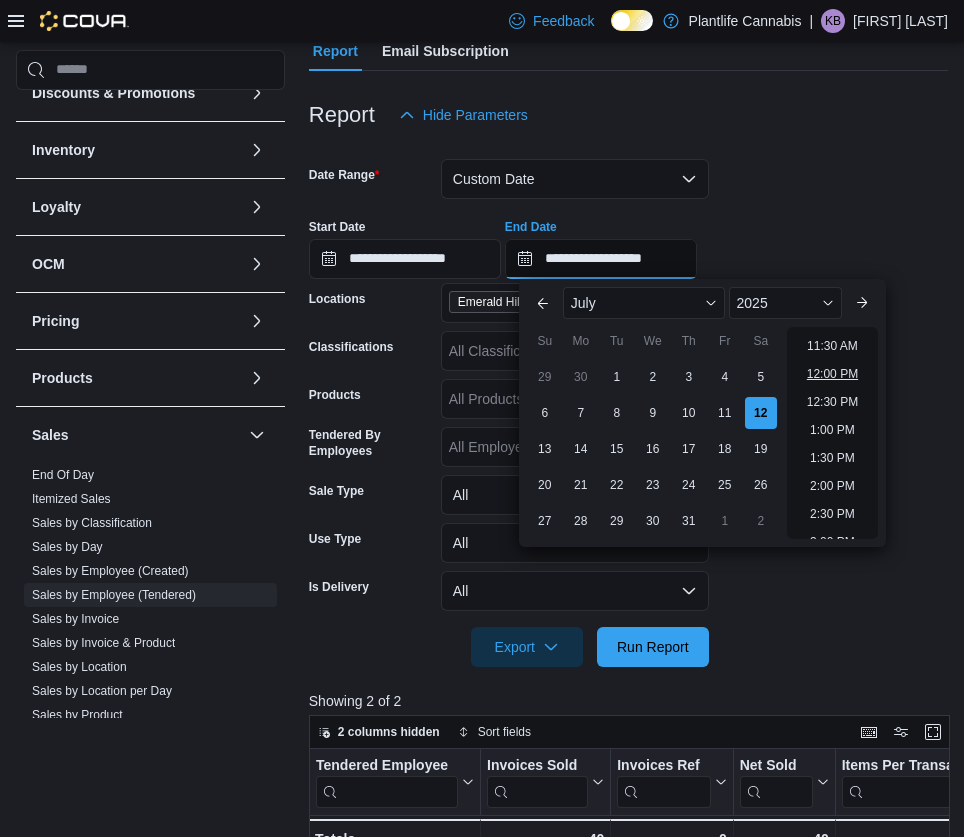 scroll, scrollTop: 635, scrollLeft: 0, axis: vertical 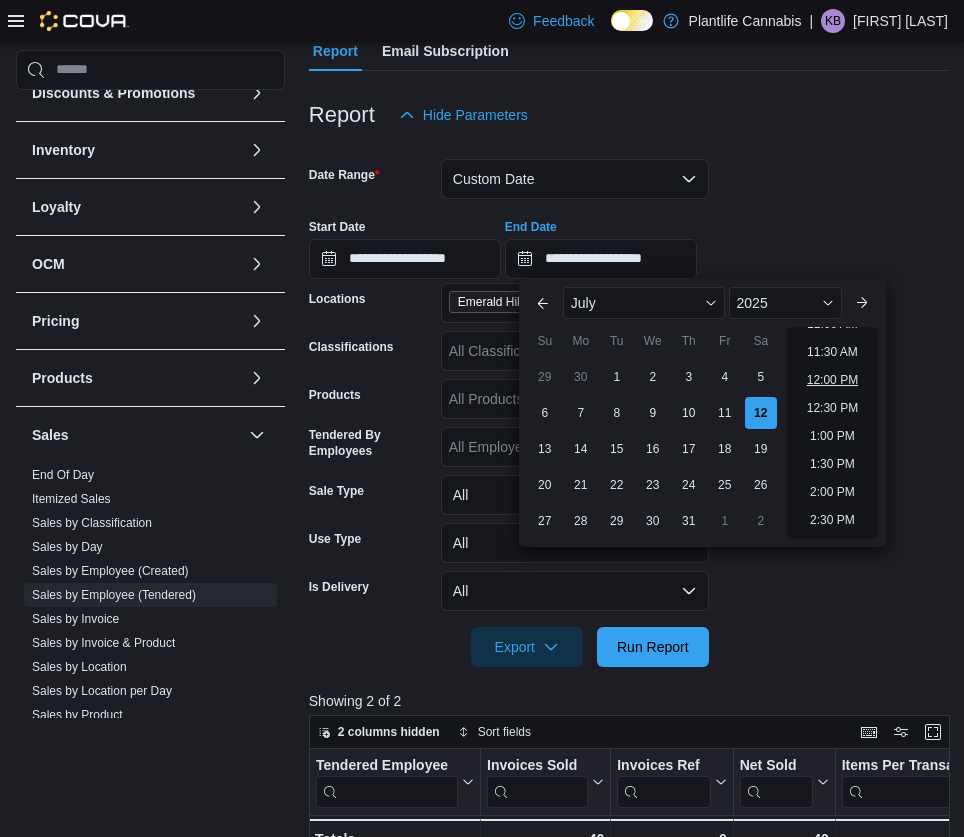 click on "12:00 PM" at bounding box center (832, 380) 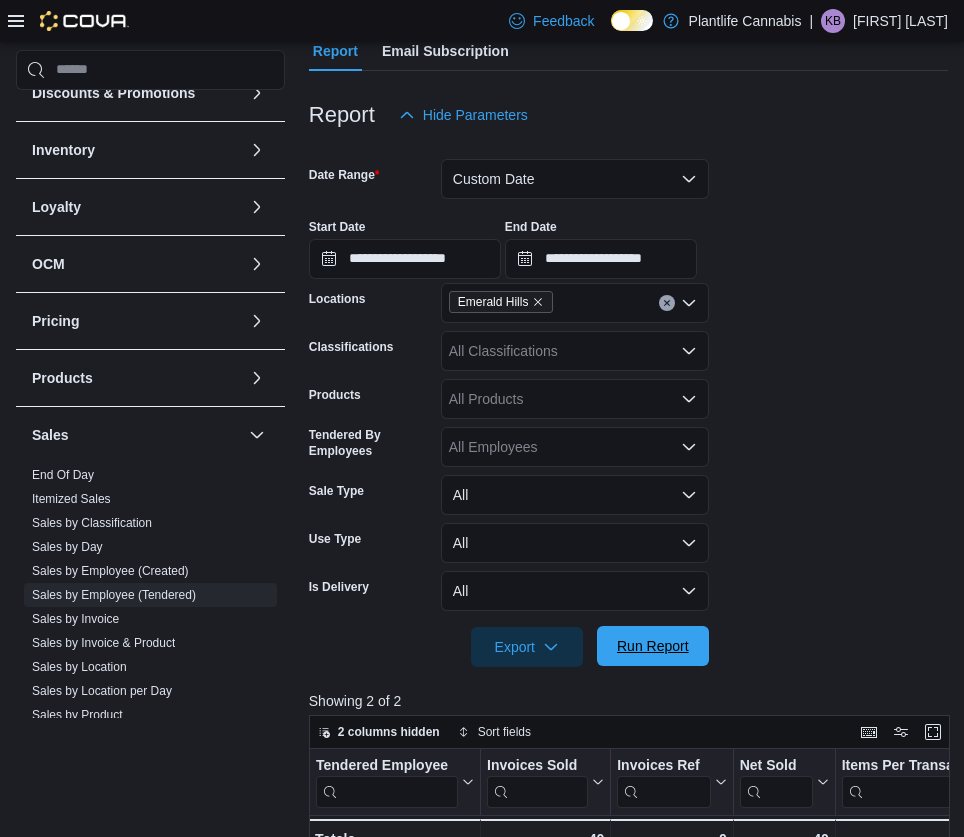 click on "Run Report" at bounding box center (653, 646) 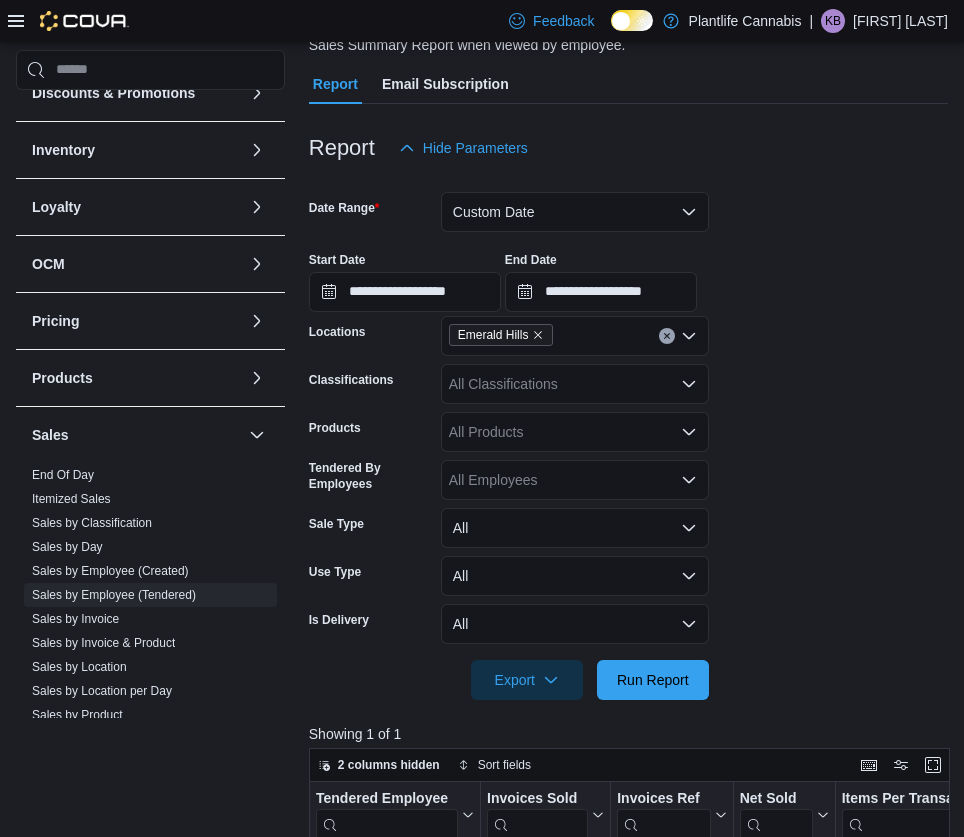 scroll, scrollTop: 102, scrollLeft: 0, axis: vertical 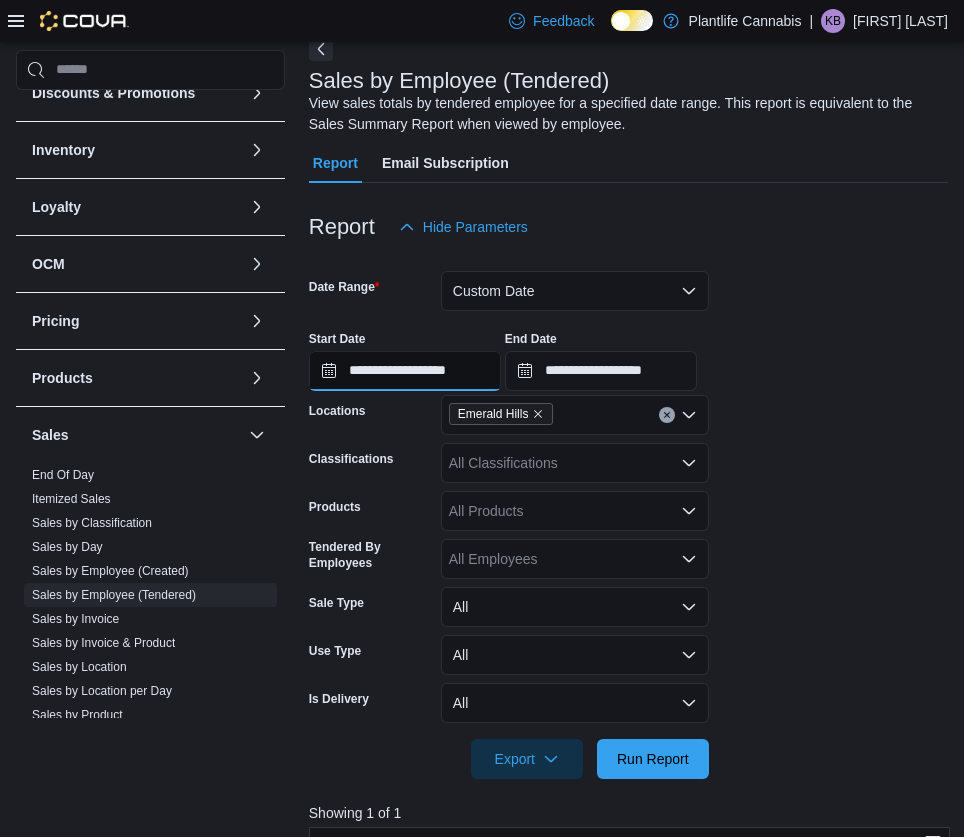 click on "**********" at bounding box center (405, 371) 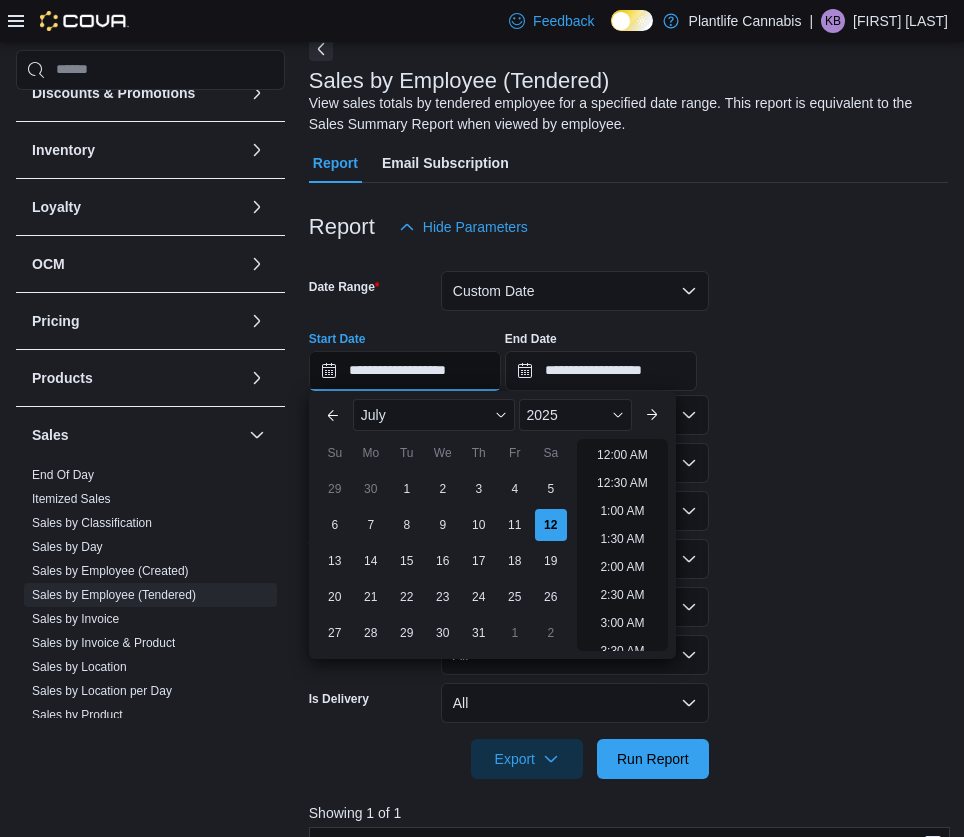 scroll, scrollTop: 622, scrollLeft: 0, axis: vertical 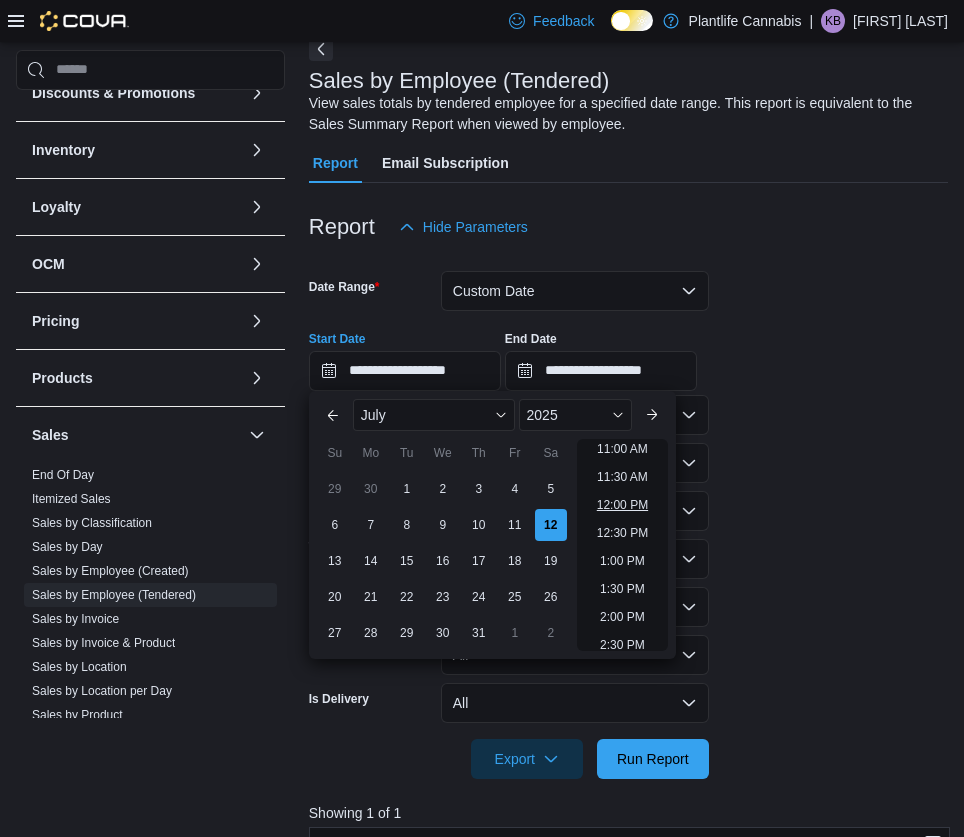 click on "12:00 PM" at bounding box center [622, 505] 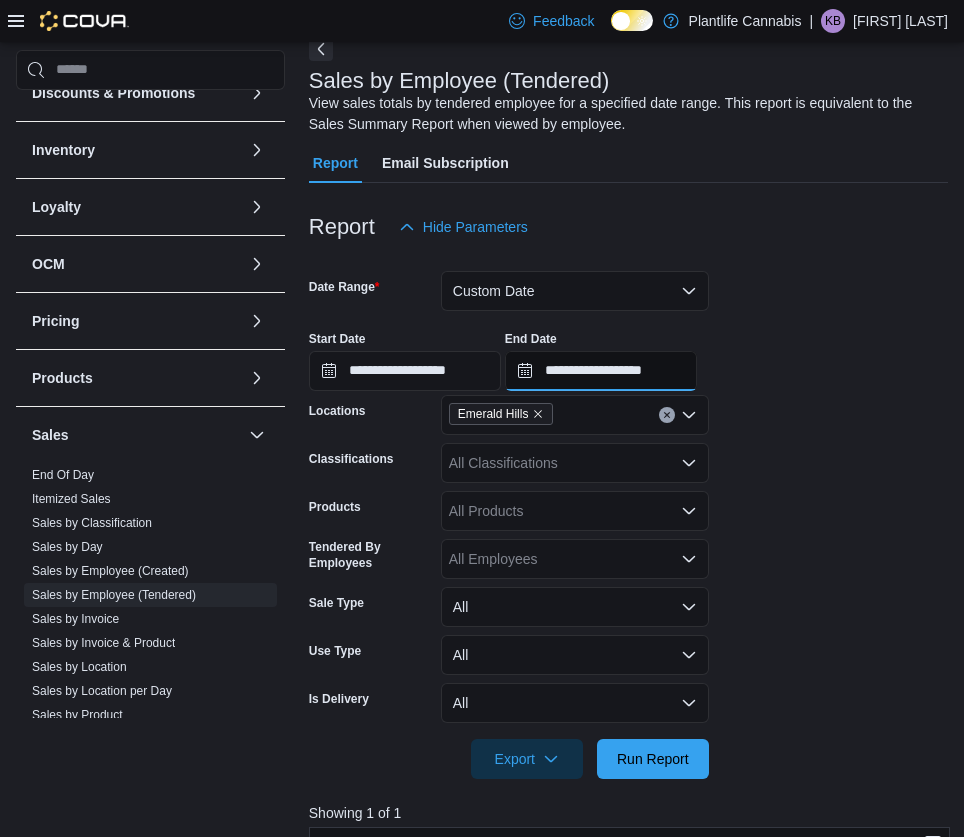 click on "**********" at bounding box center [601, 371] 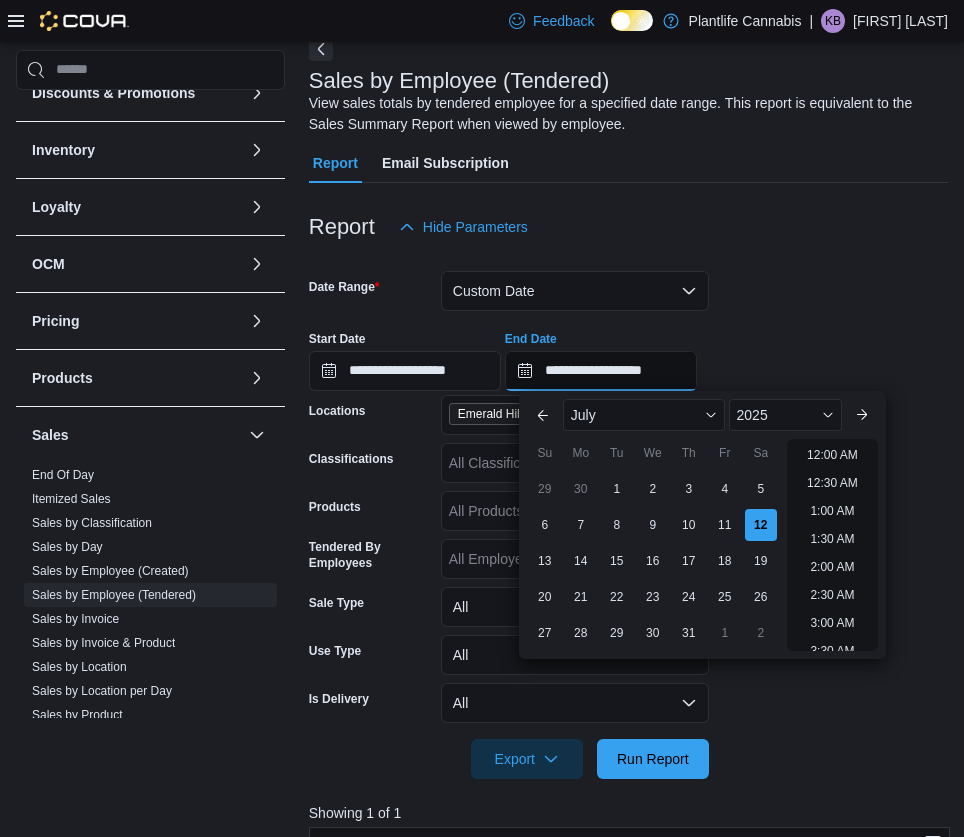 scroll, scrollTop: 734, scrollLeft: 0, axis: vertical 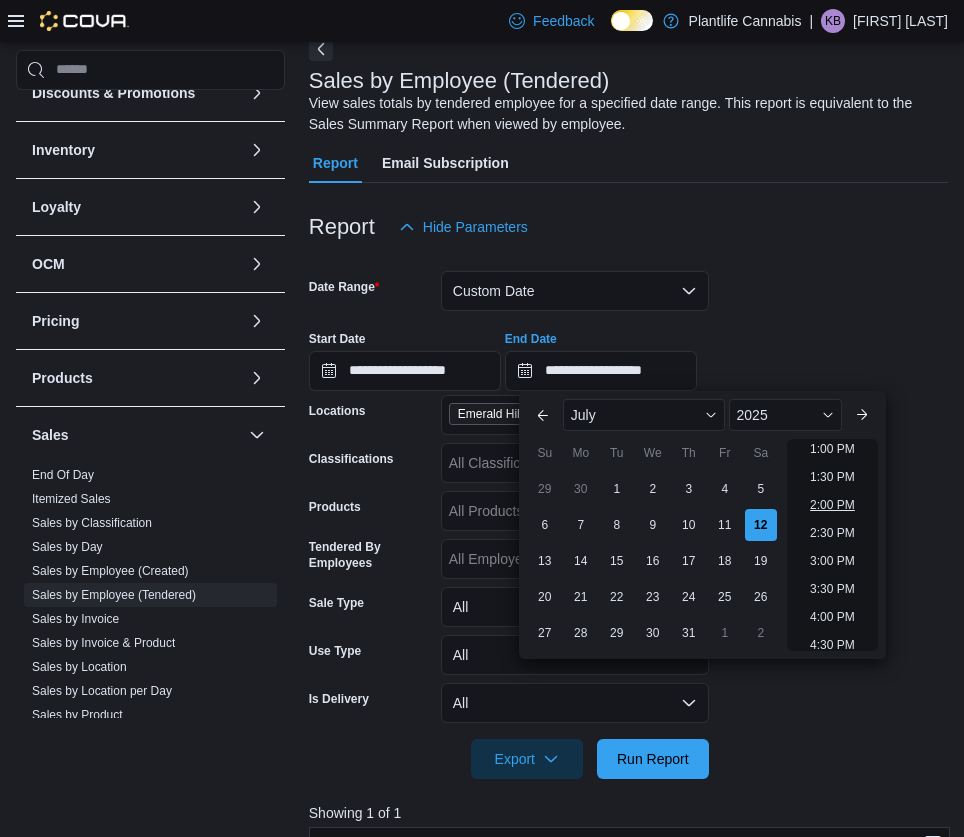 click on "2:00 PM" at bounding box center (832, 505) 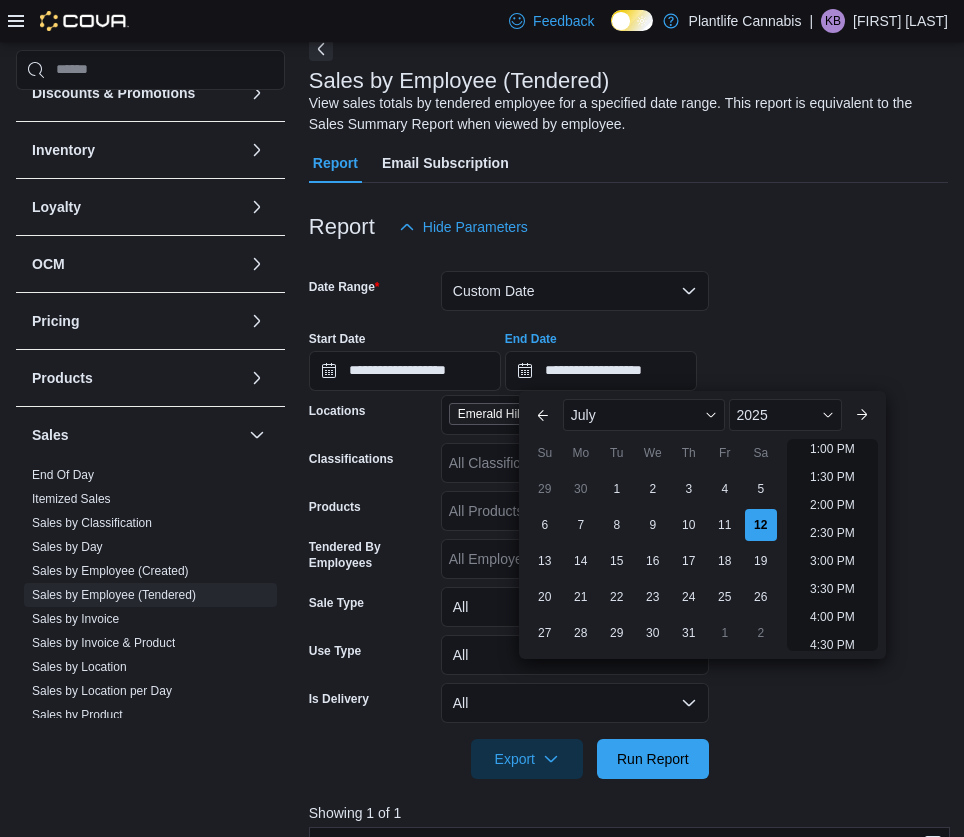 type on "**********" 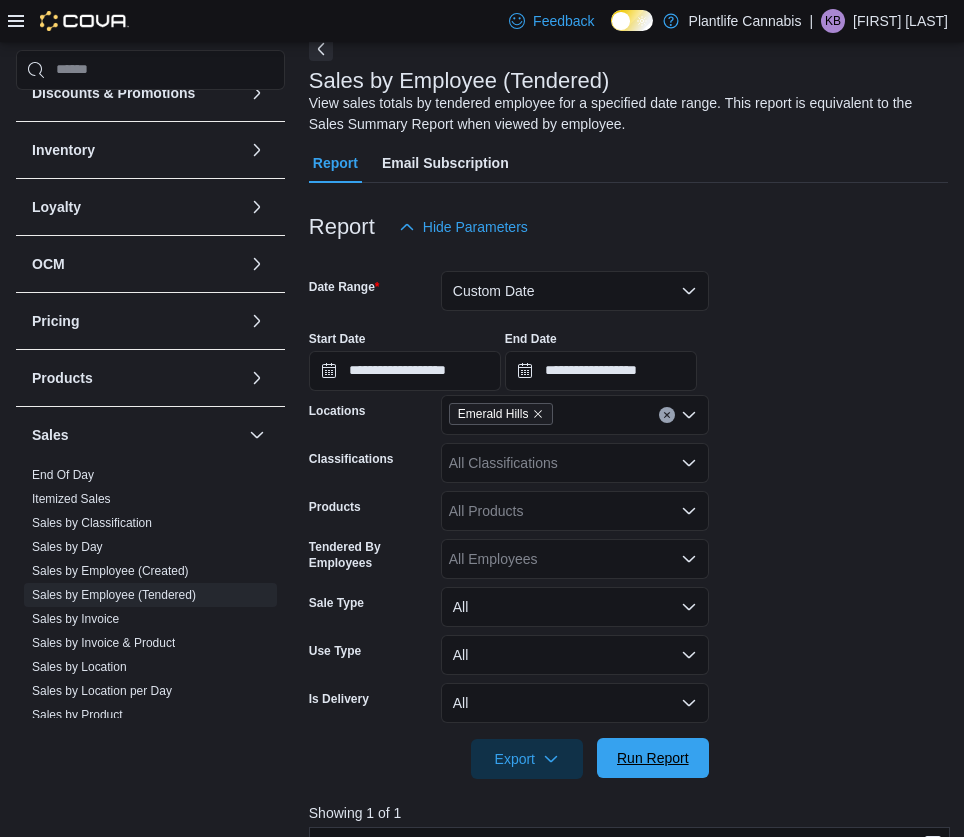 click on "Run Report" at bounding box center (653, 758) 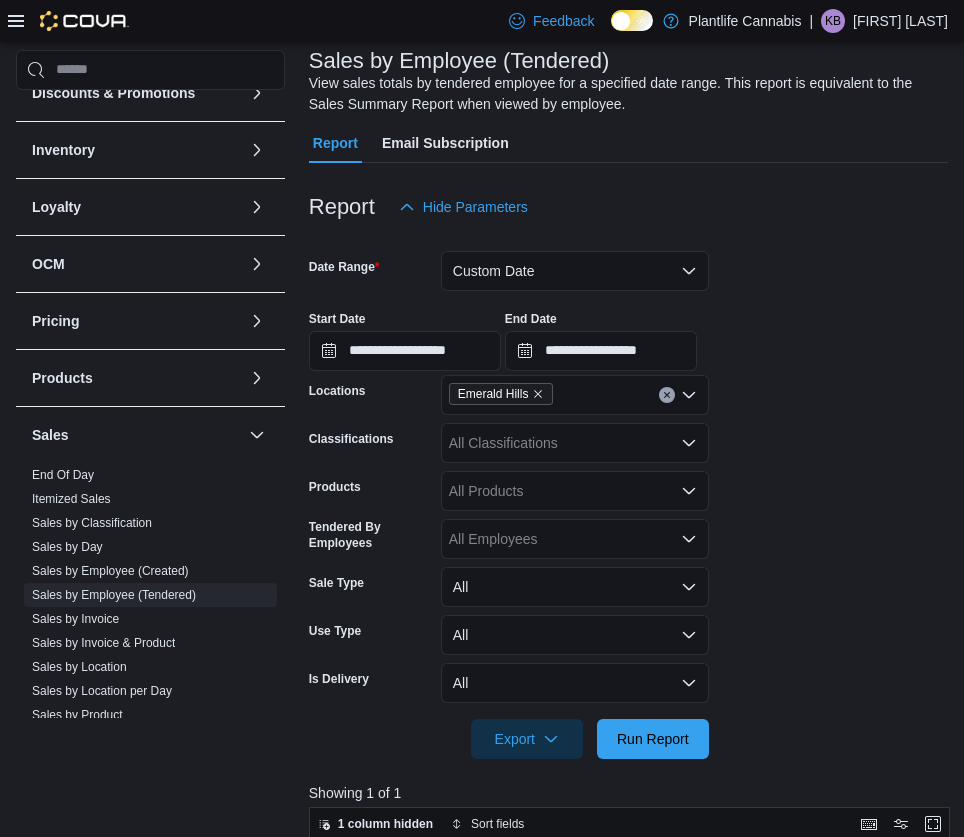 scroll, scrollTop: 110, scrollLeft: 0, axis: vertical 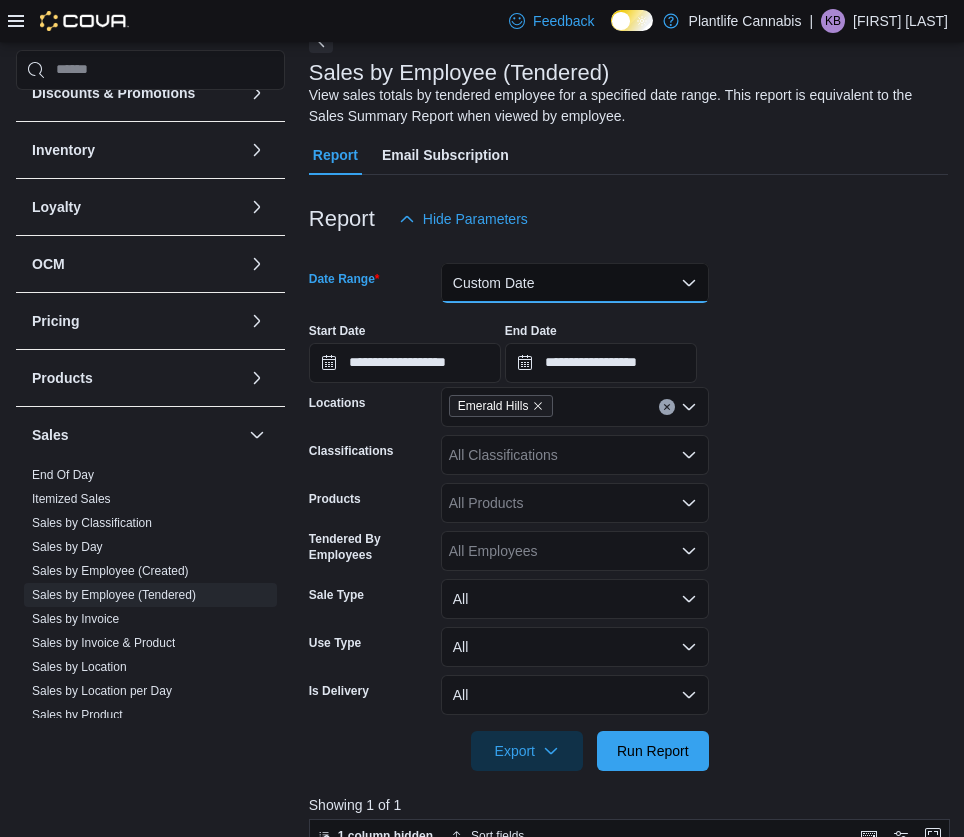 click on "Custom Date" at bounding box center (575, 283) 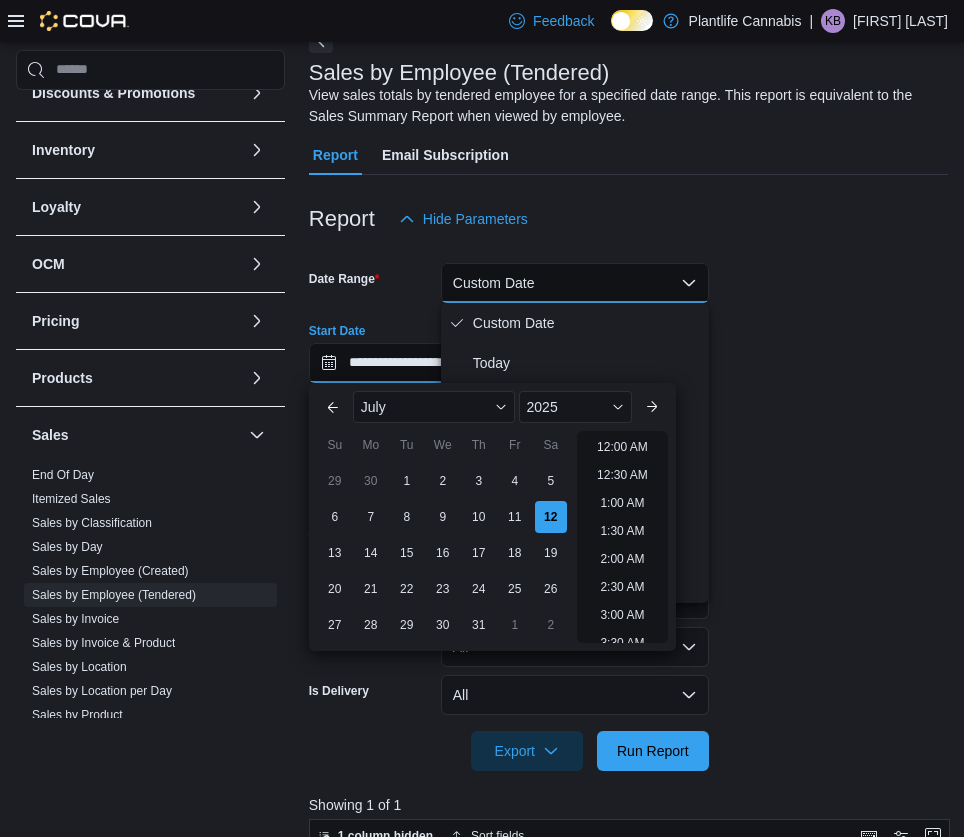 click on "**********" at bounding box center (405, 363) 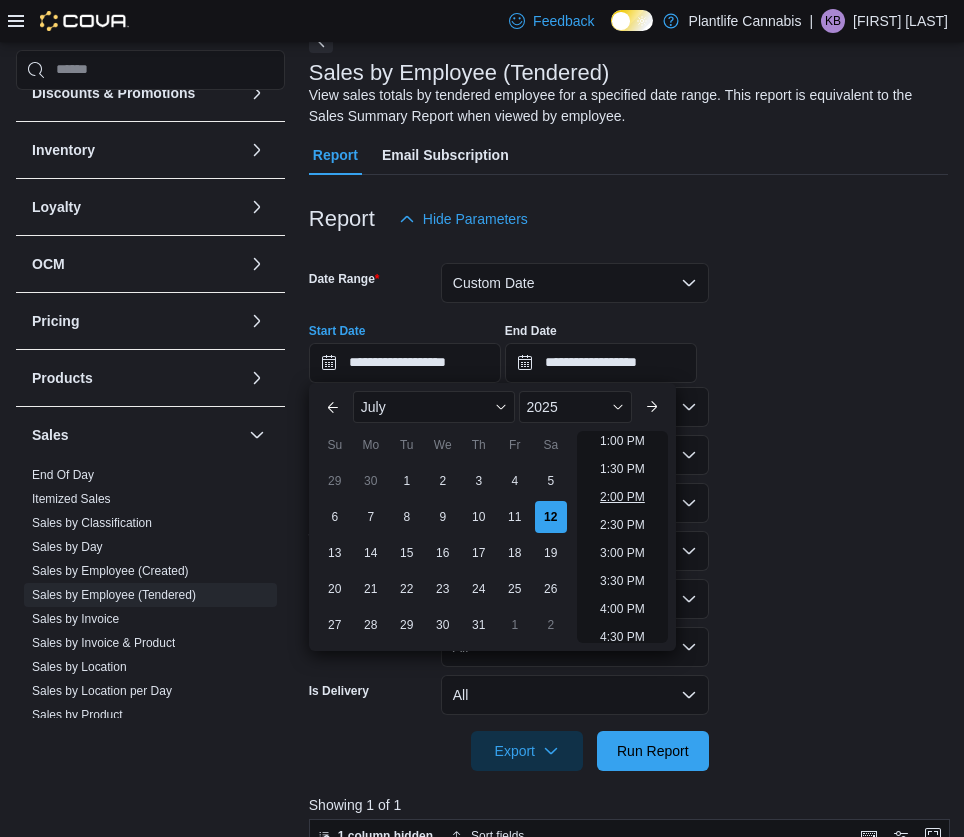 click on "2:00 PM" at bounding box center [622, 497] 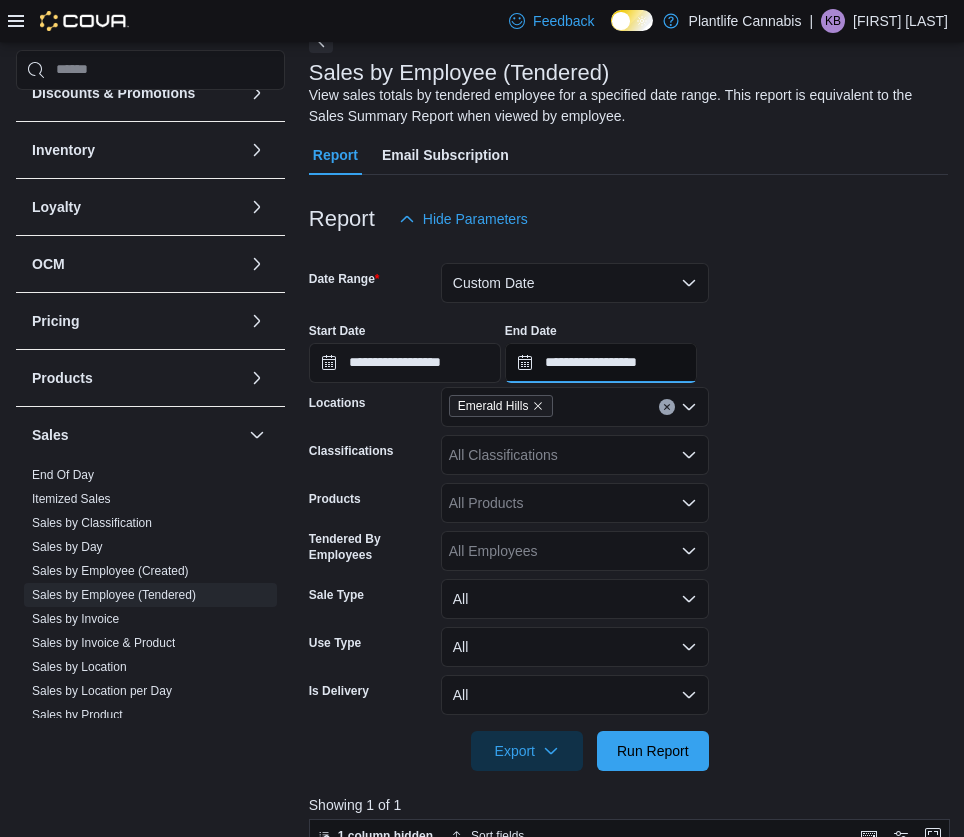click on "**********" at bounding box center [601, 363] 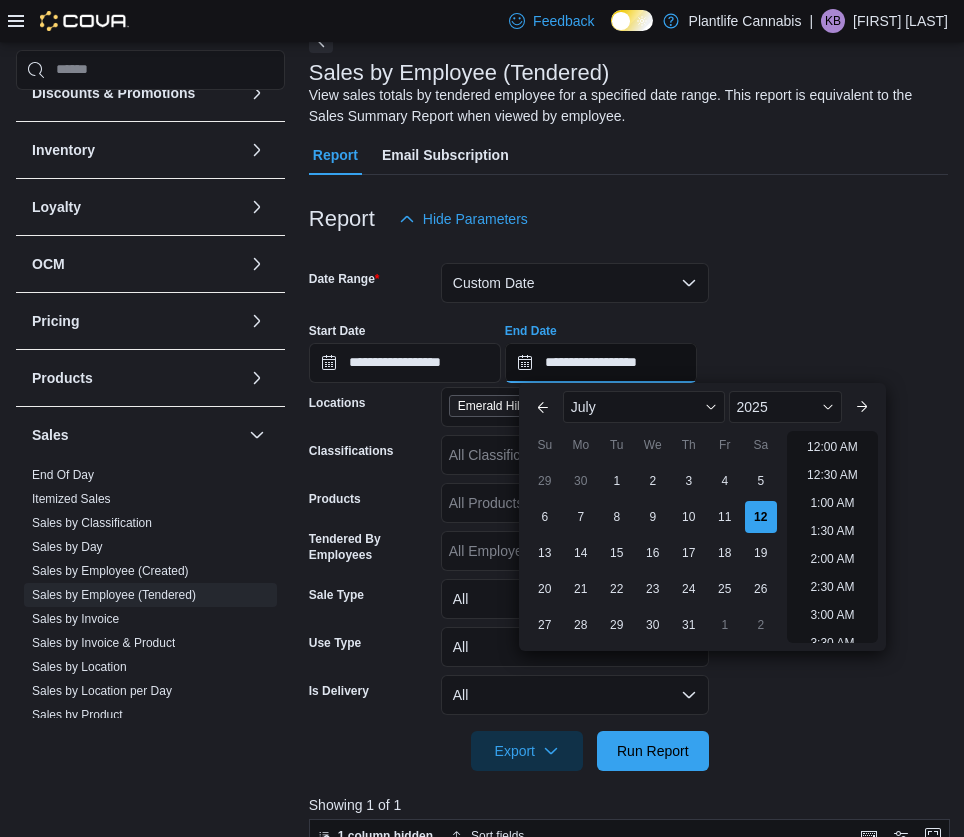 scroll, scrollTop: 846, scrollLeft: 0, axis: vertical 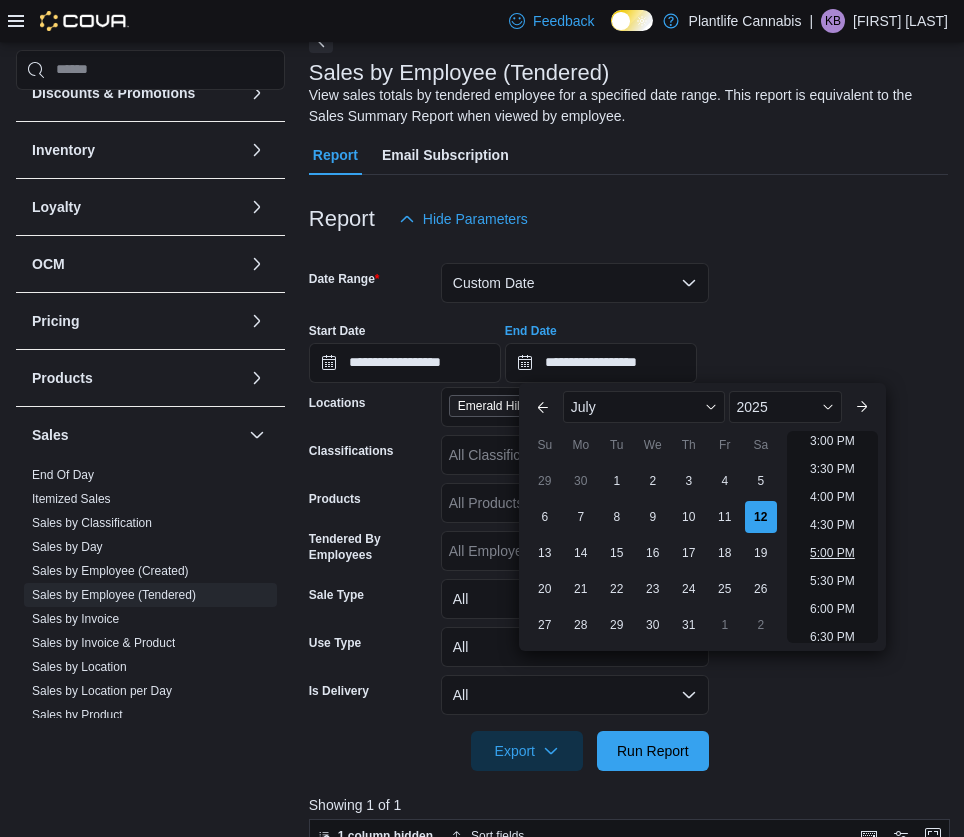 click on "5:00 PM" at bounding box center [832, 553] 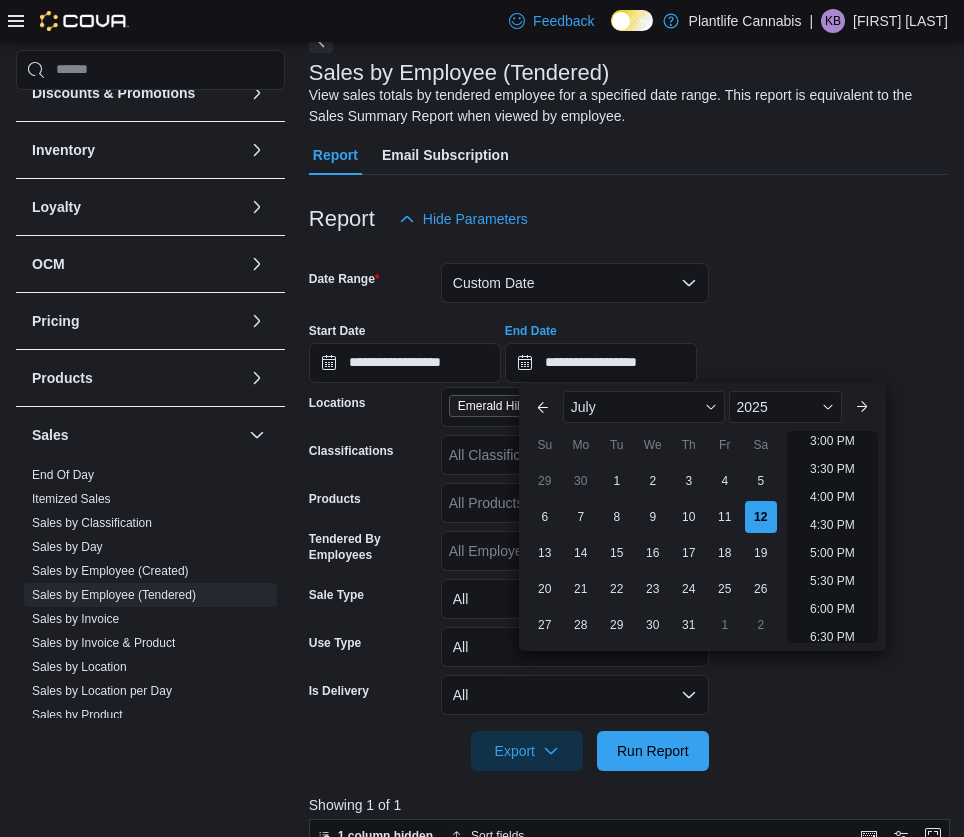 type on "**********" 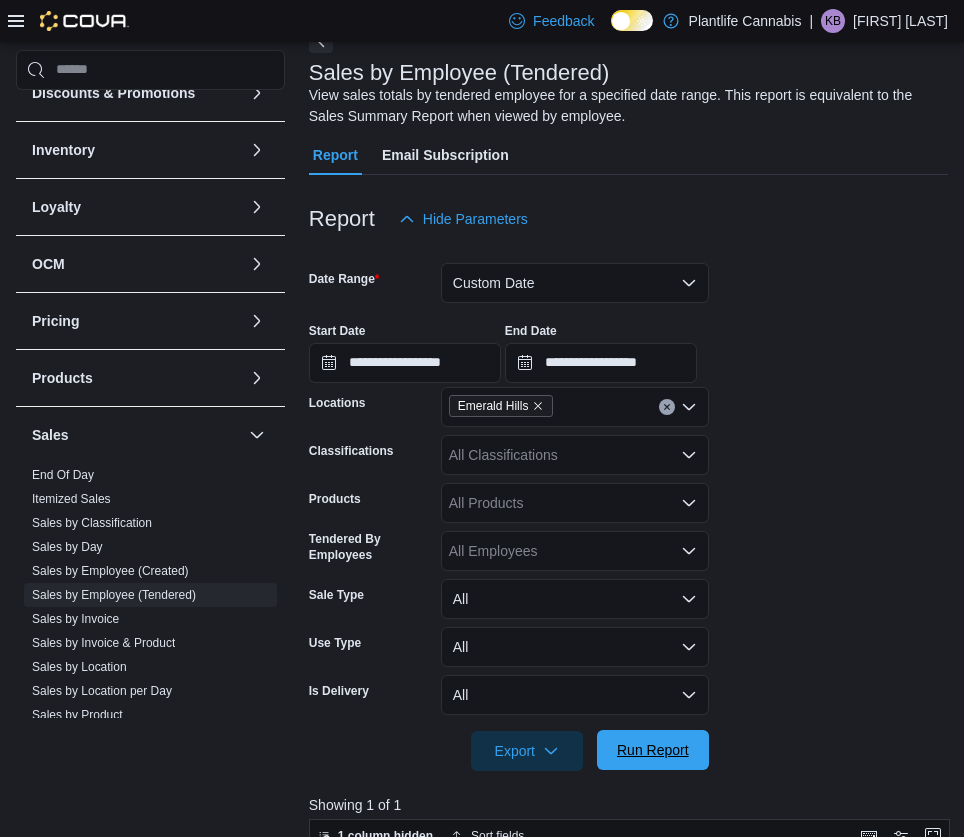 click on "Run Report" at bounding box center (653, 750) 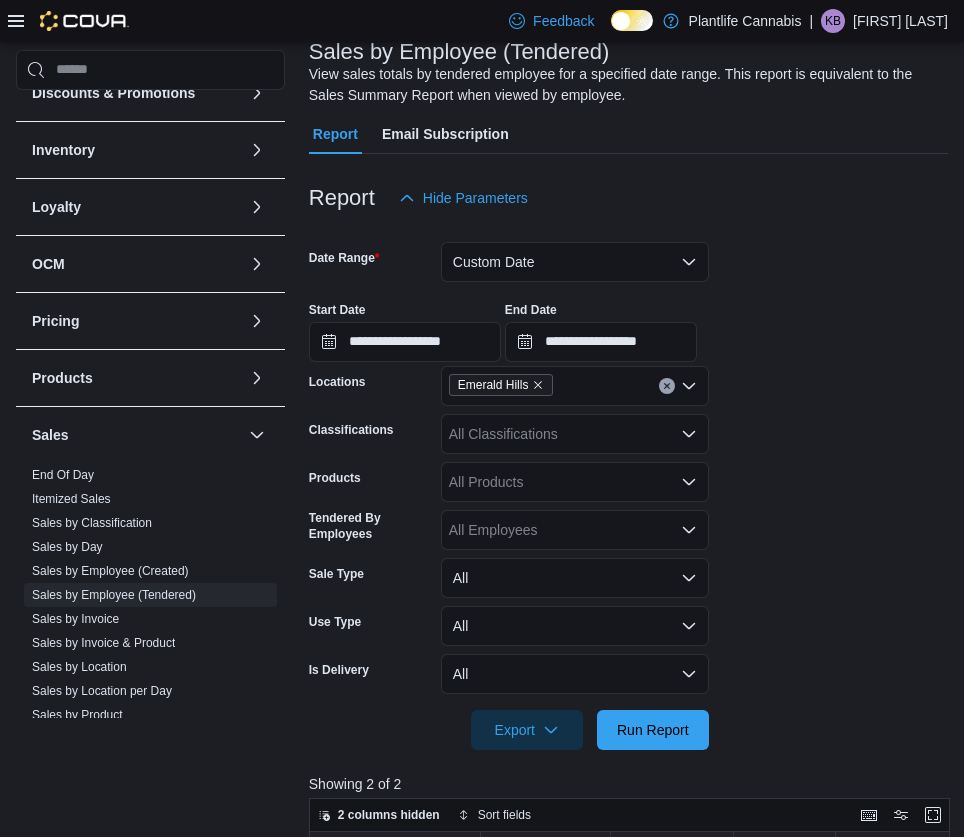scroll, scrollTop: 16, scrollLeft: 0, axis: vertical 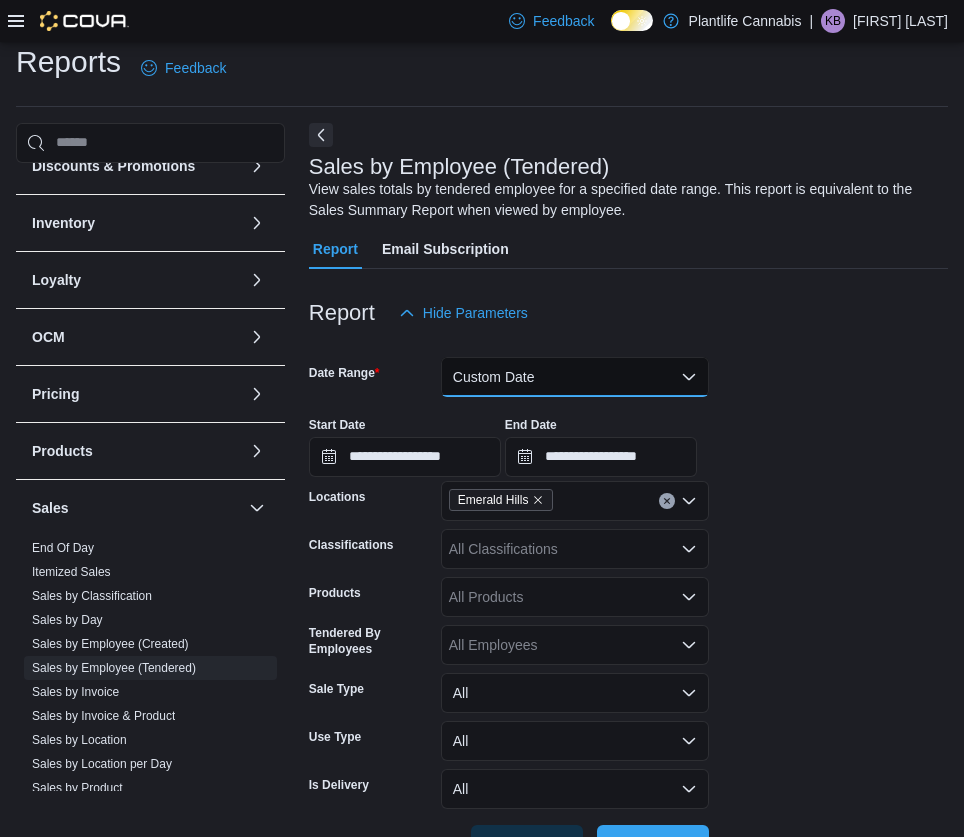 click on "Custom Date" at bounding box center (575, 377) 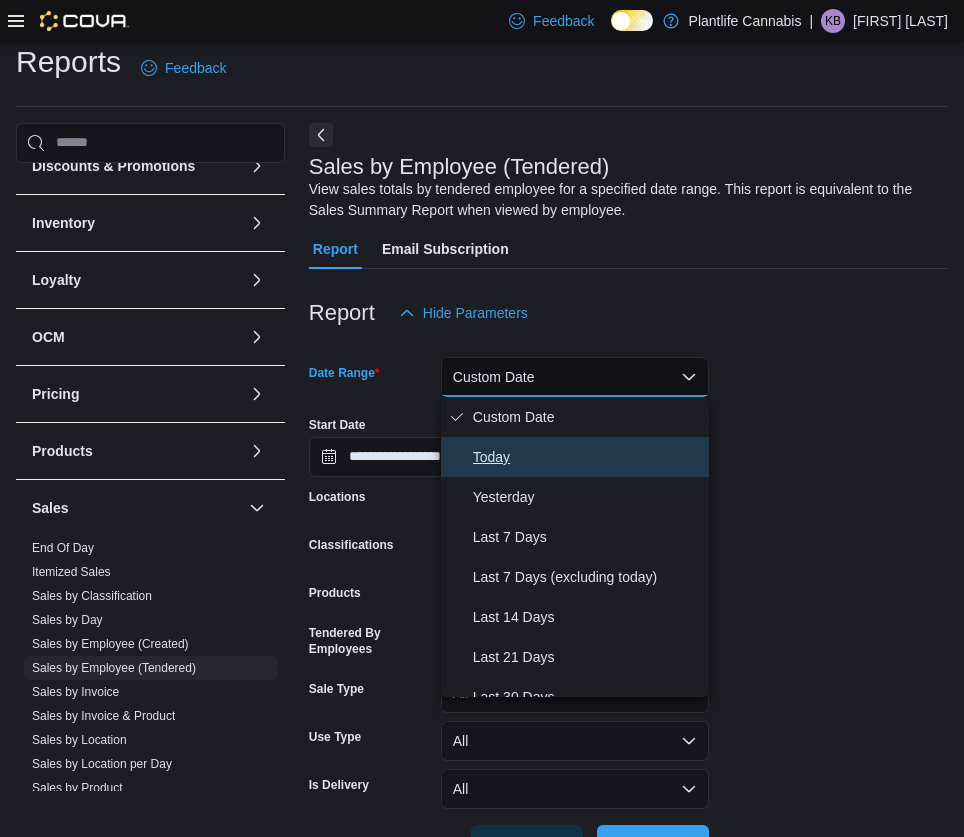 click on "Today" at bounding box center (587, 457) 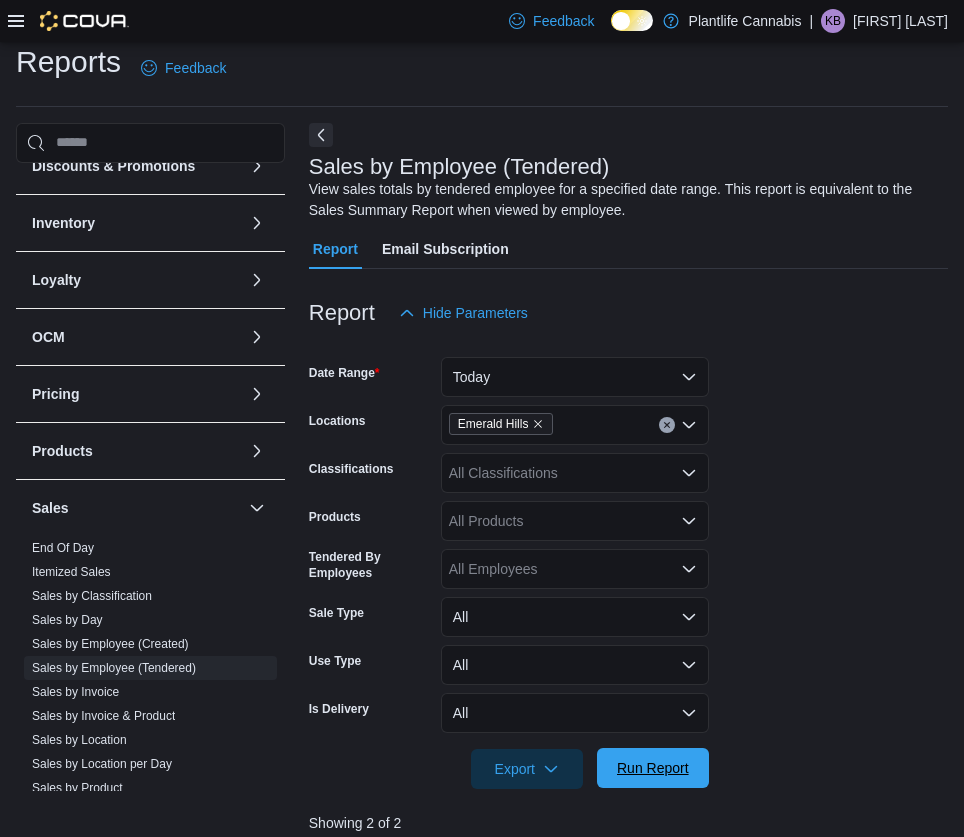click on "Run Report" at bounding box center [653, 768] 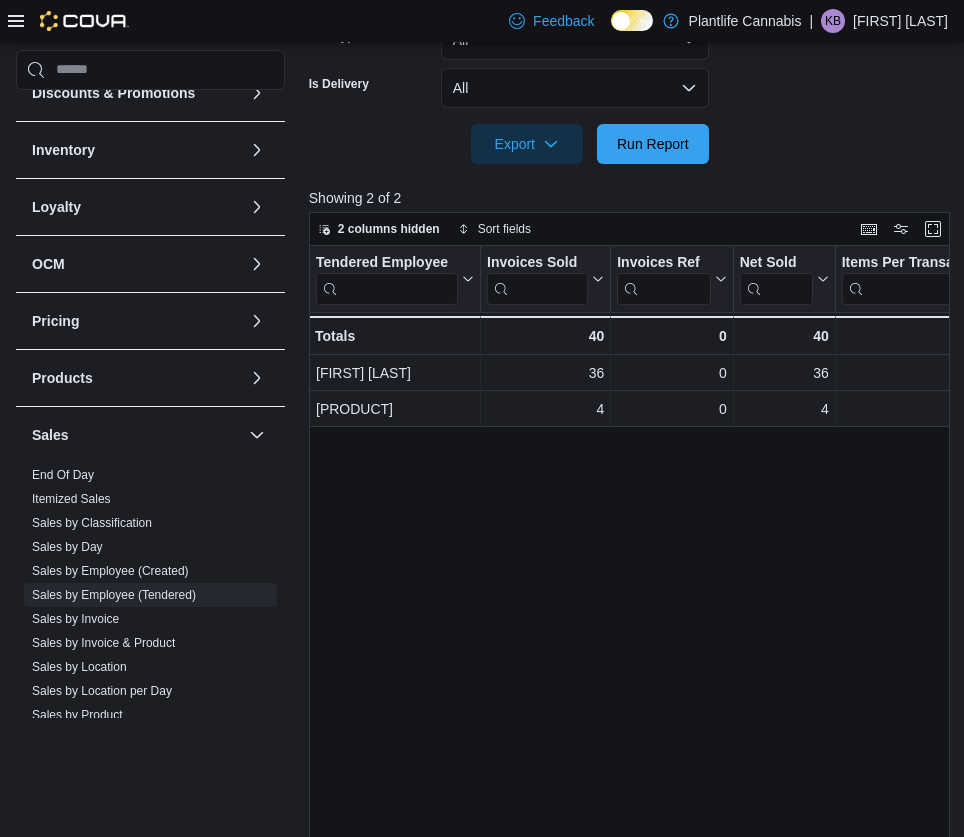 scroll, scrollTop: 701, scrollLeft: 0, axis: vertical 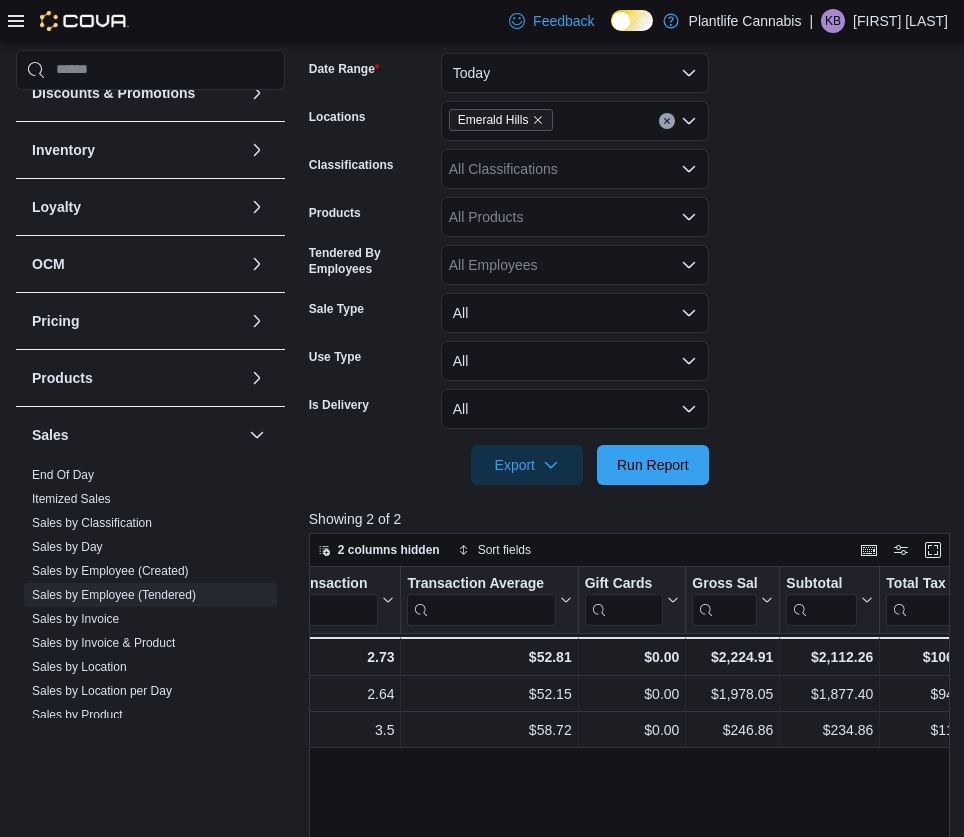 drag, startPoint x: 592, startPoint y: 165, endPoint x: 583, endPoint y: 175, distance: 13.453624 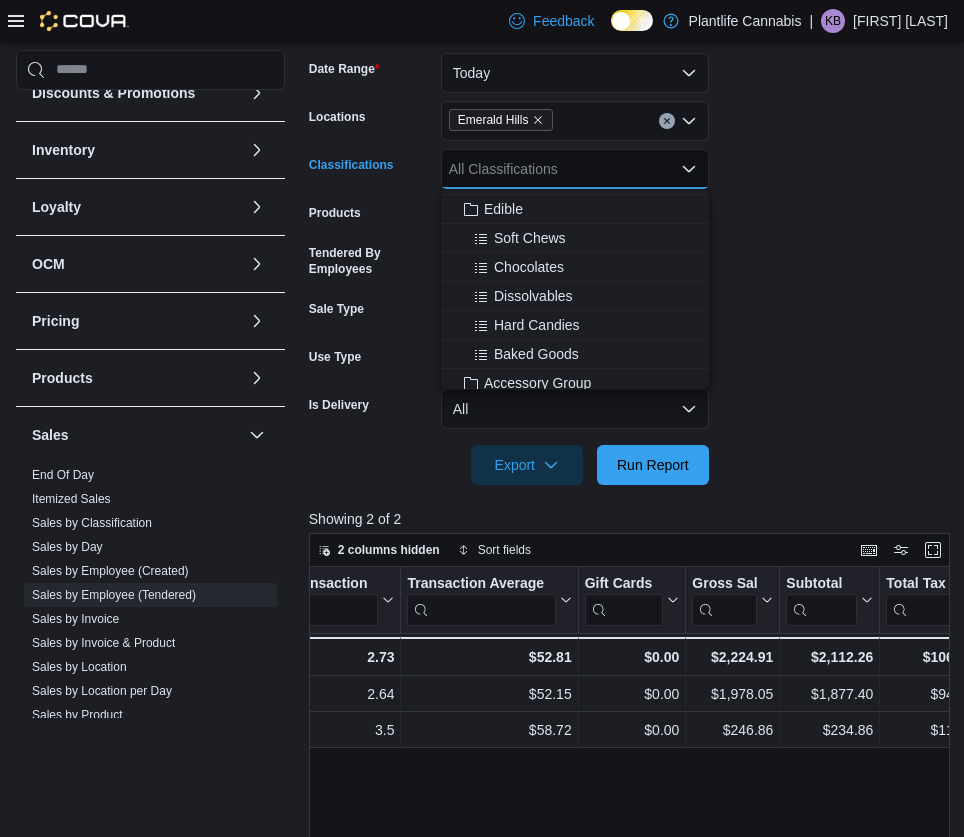 scroll, scrollTop: 128, scrollLeft: 0, axis: vertical 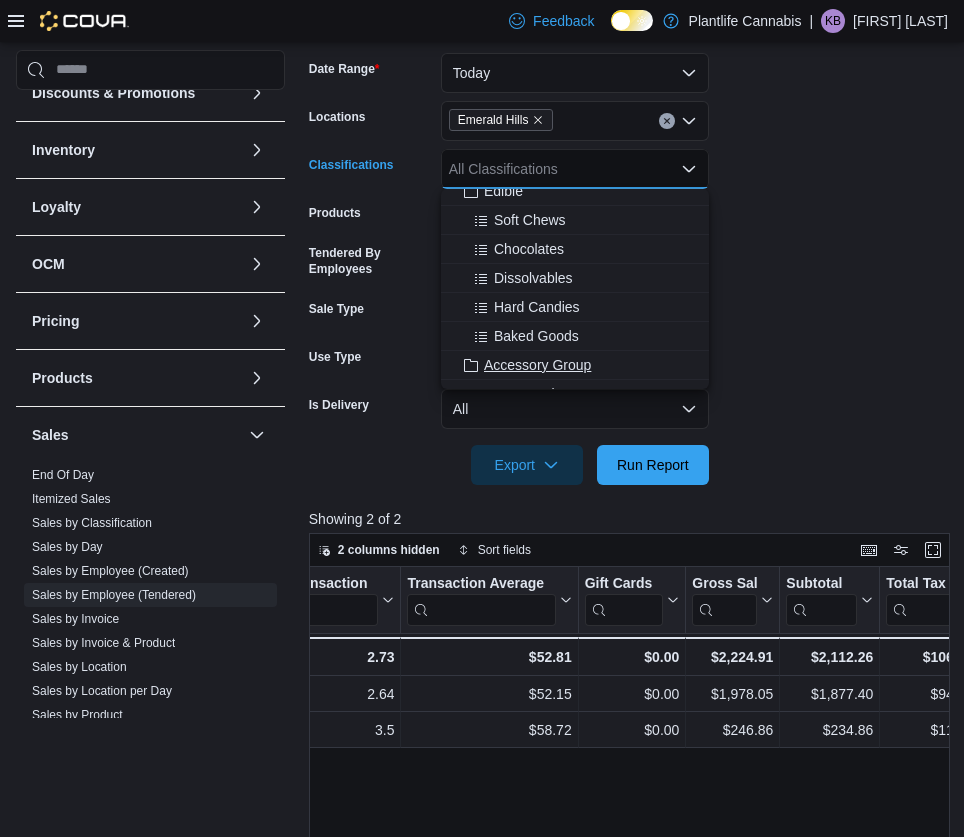click on "Accessory Group" at bounding box center [537, 365] 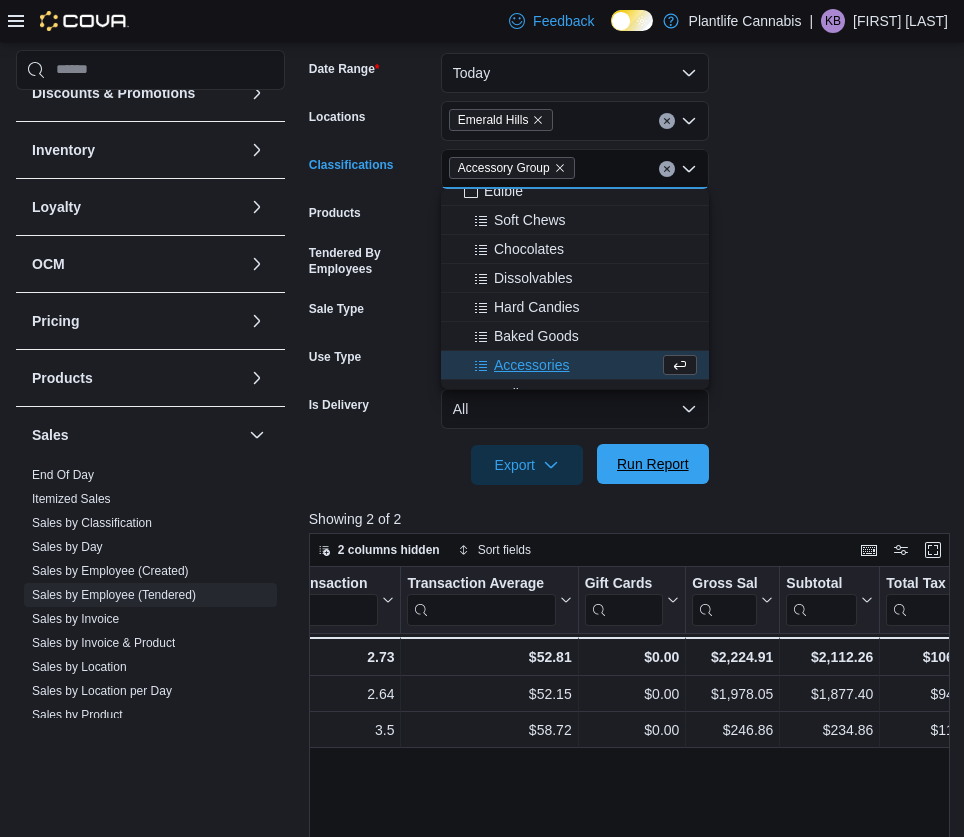 click on "Run Report" at bounding box center (653, 464) 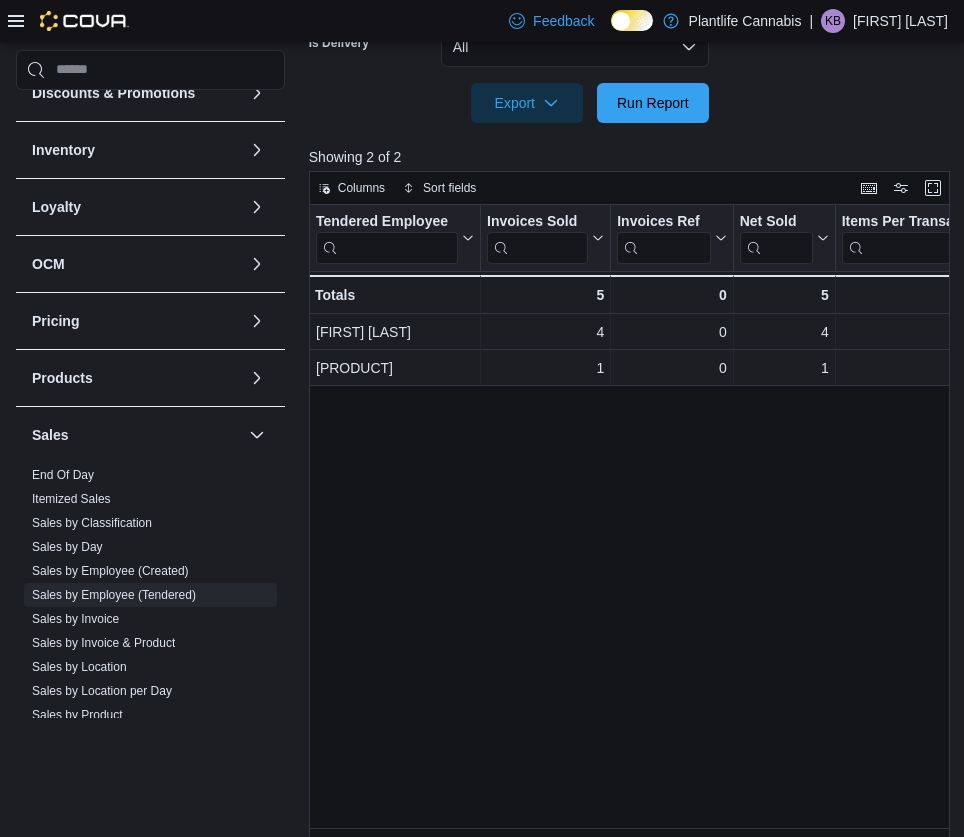 scroll, scrollTop: 701, scrollLeft: 0, axis: vertical 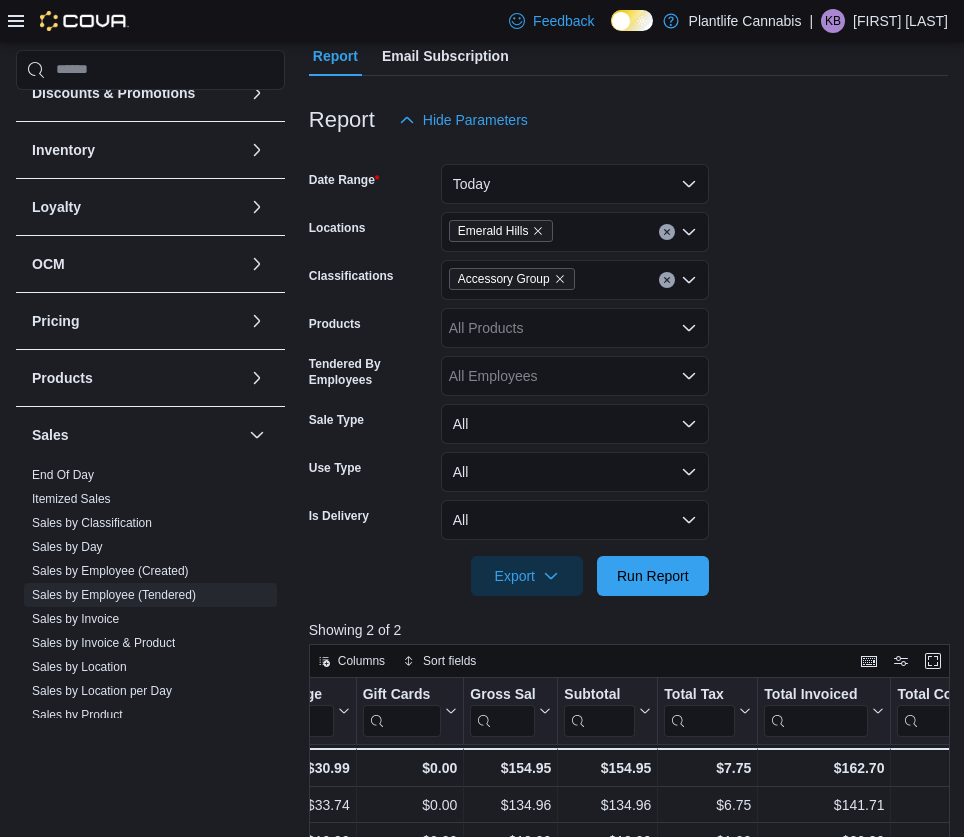 click at bounding box center (667, 280) 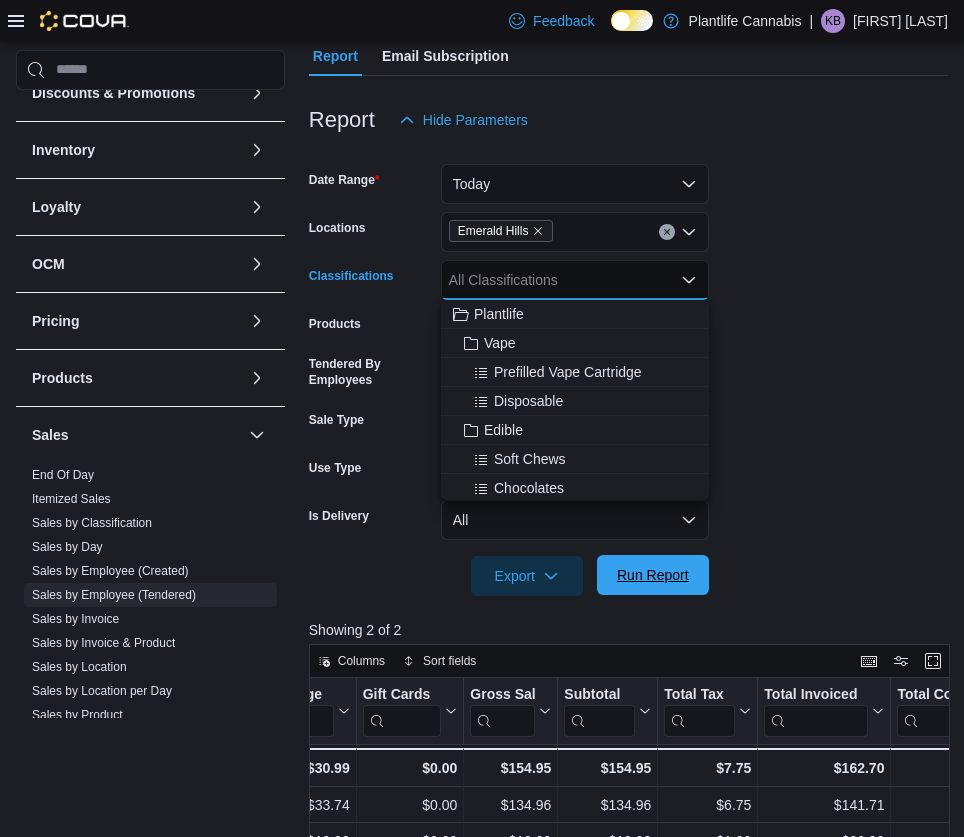 click on "Run Report" at bounding box center [653, 575] 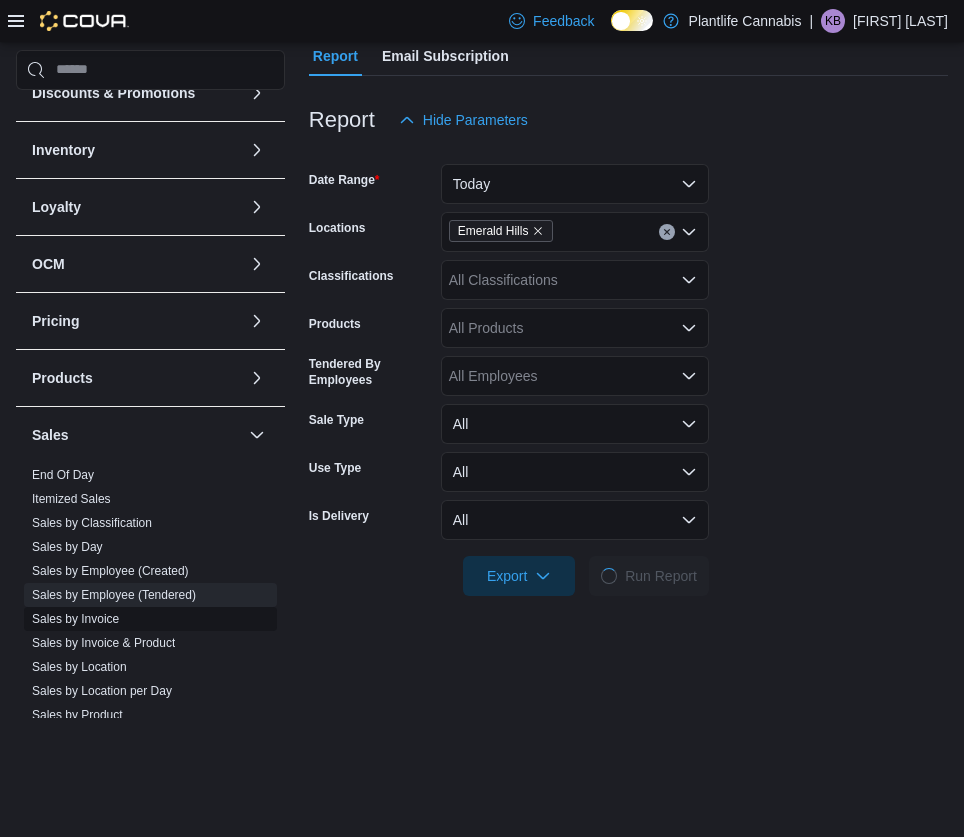 click on "Sales by Invoice" at bounding box center (75, 619) 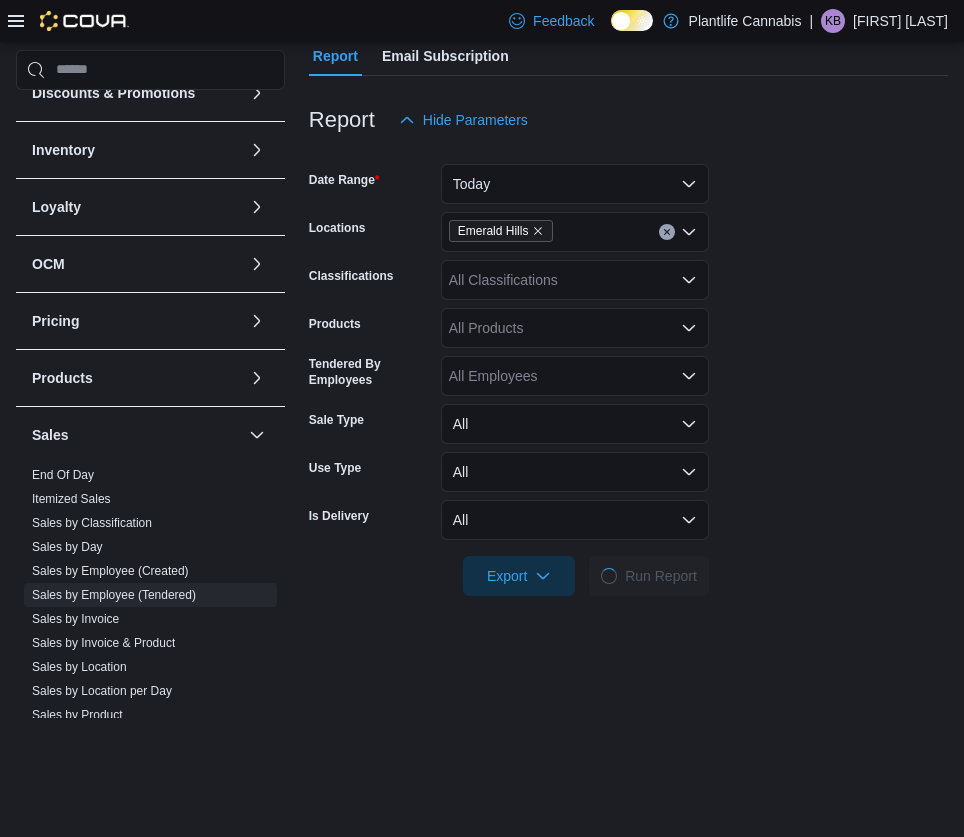 scroll, scrollTop: 0, scrollLeft: 0, axis: both 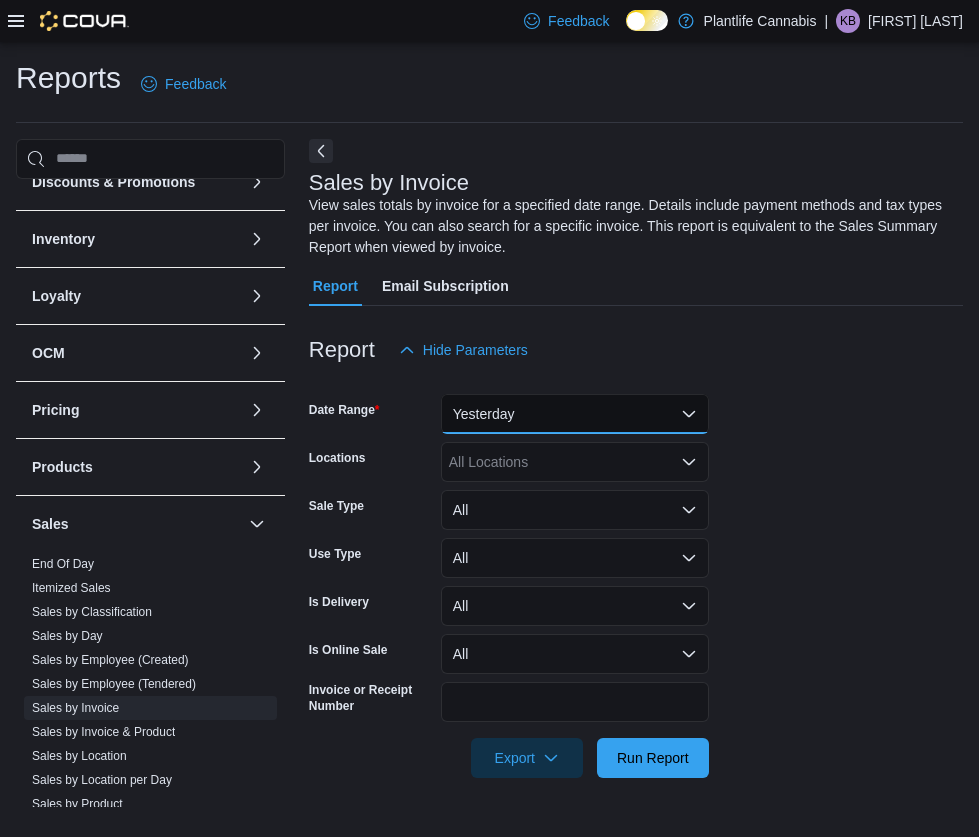 click on "Yesterday" at bounding box center [575, 414] 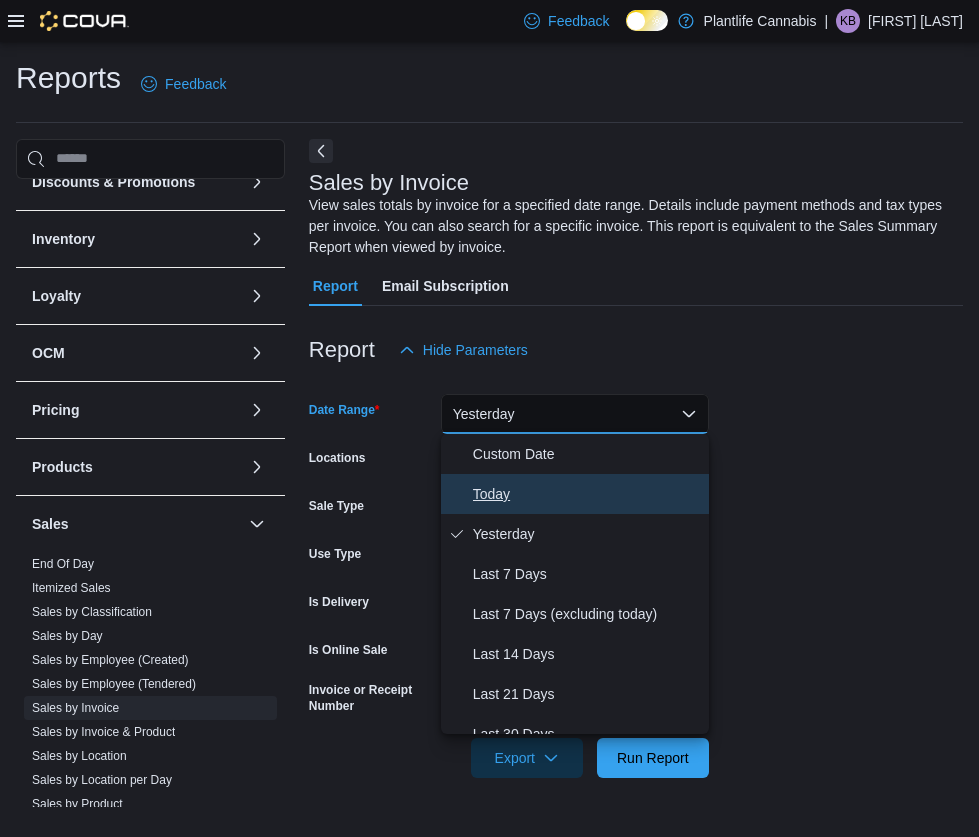 click on "Today" at bounding box center (587, 494) 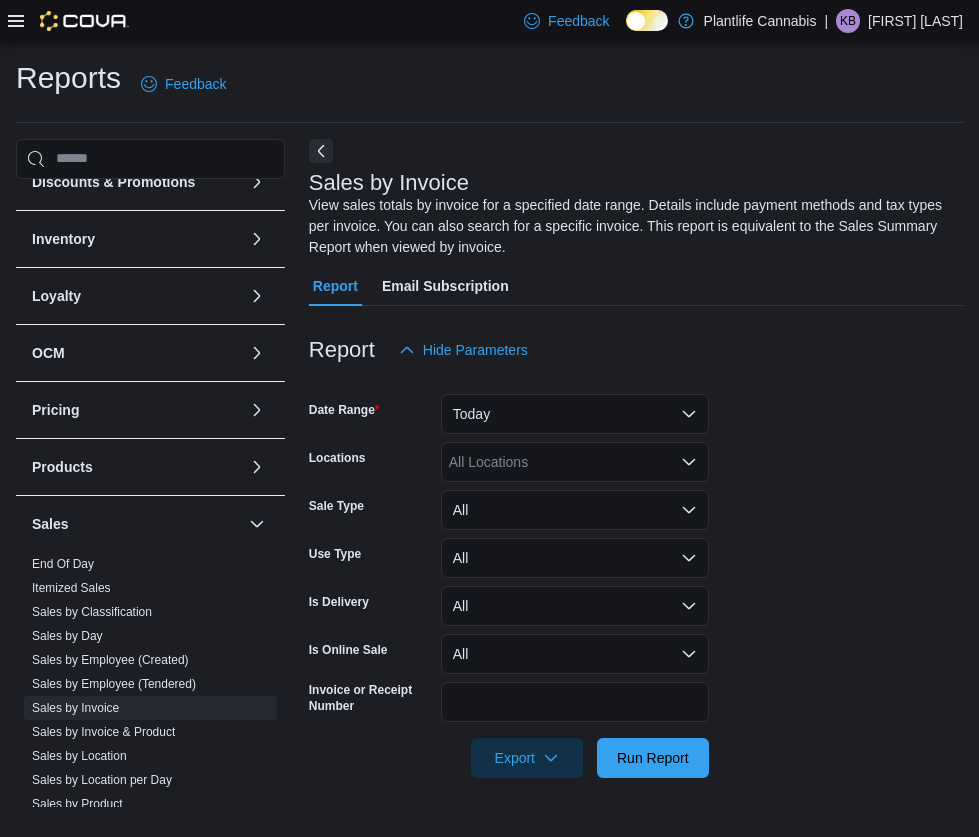 click on "All Locations" at bounding box center [575, 462] 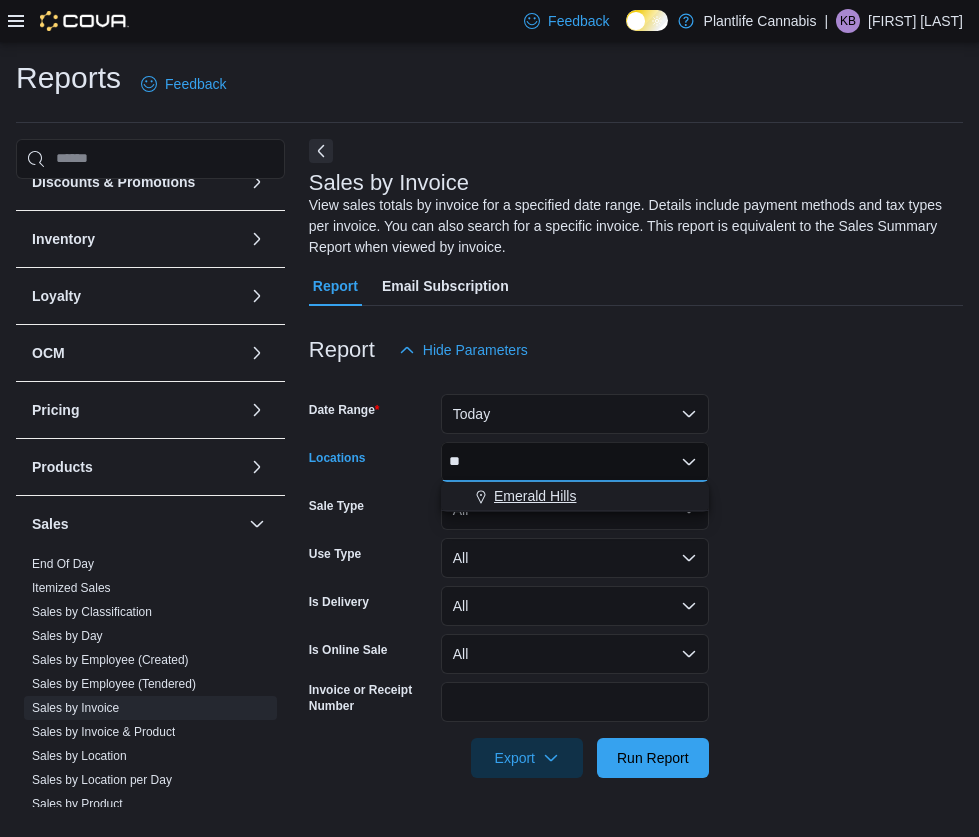 type on "**" 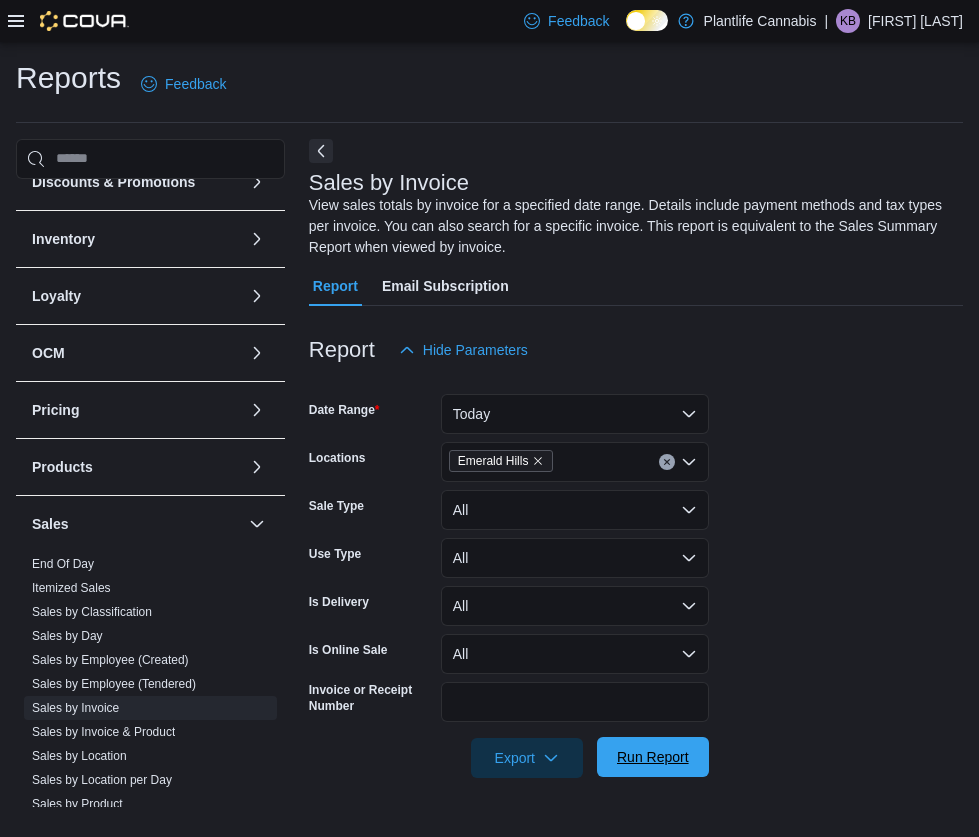 click on "Run Report" at bounding box center [653, 757] 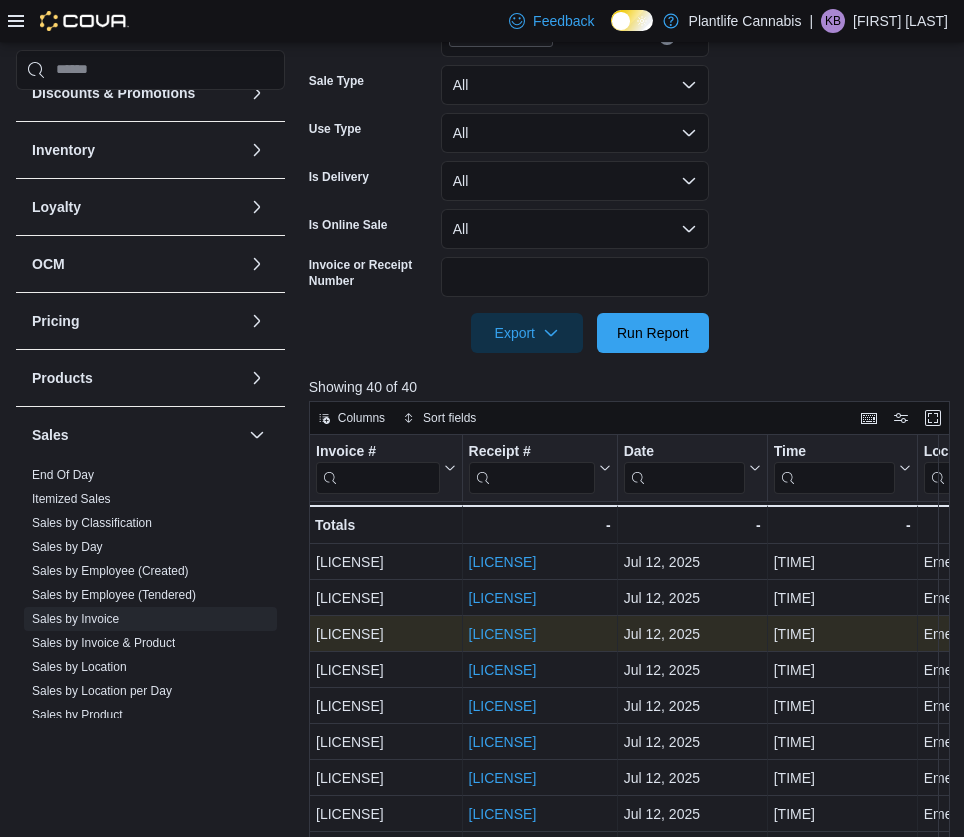 scroll, scrollTop: 674, scrollLeft: 0, axis: vertical 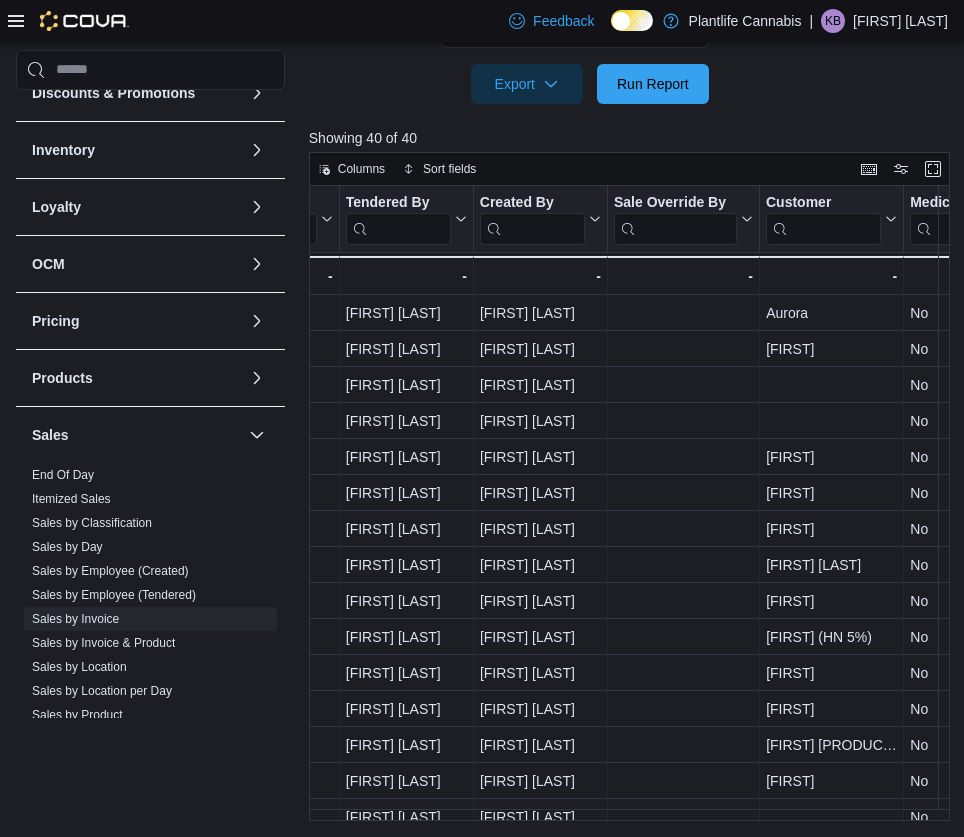 click at bounding box center [397, 228] 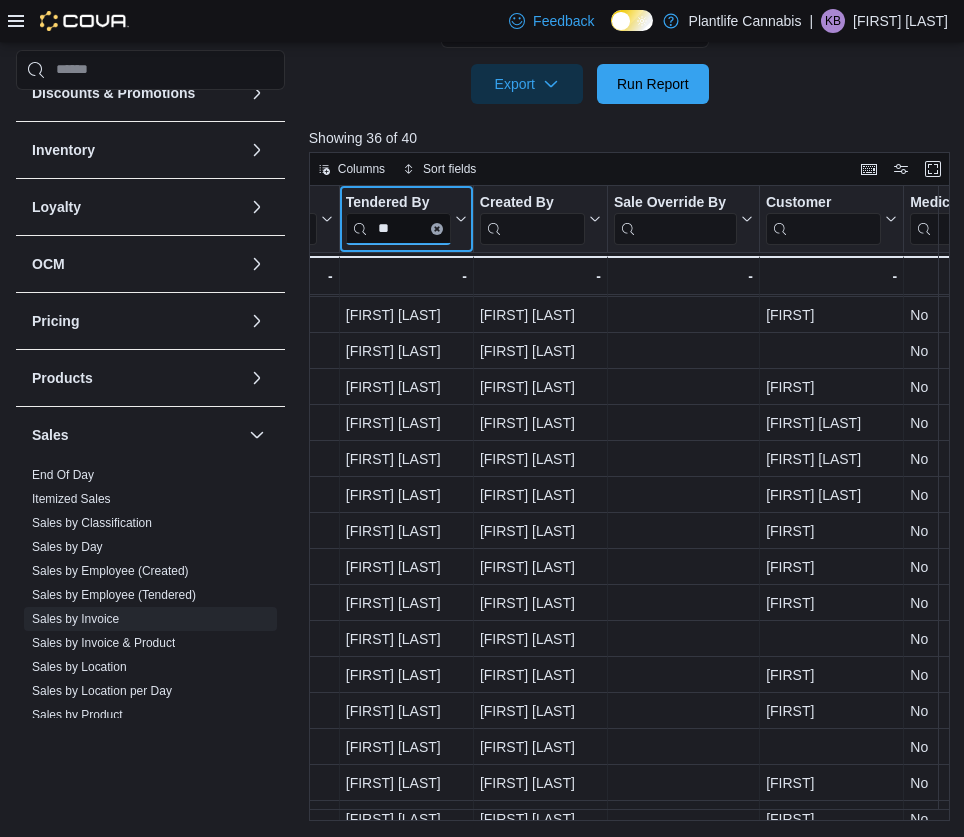 scroll, scrollTop: 780, scrollLeft: 2586, axis: both 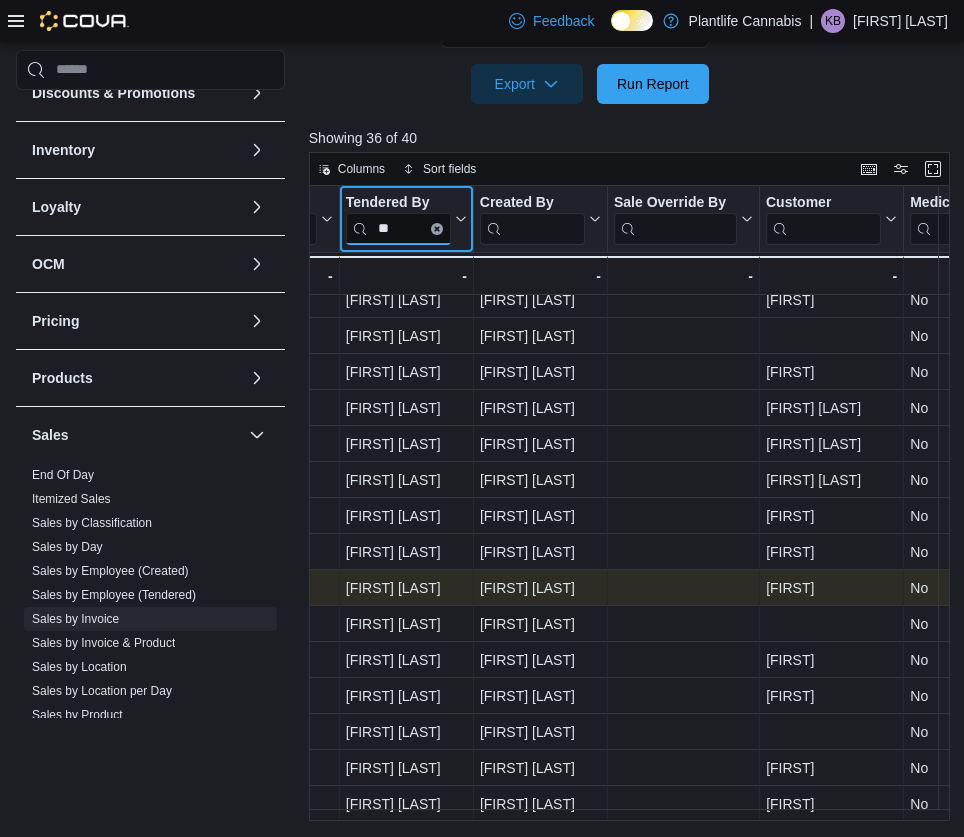type on "**" 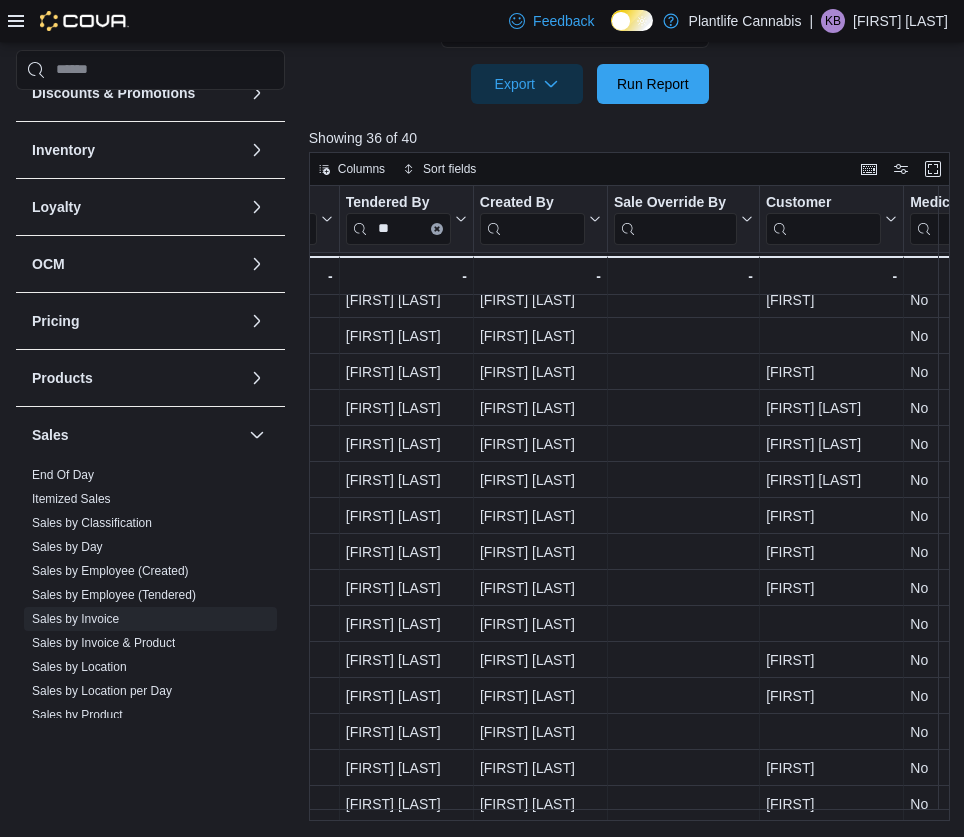 click on "Sales by Employee (Tendered)" at bounding box center (114, 595) 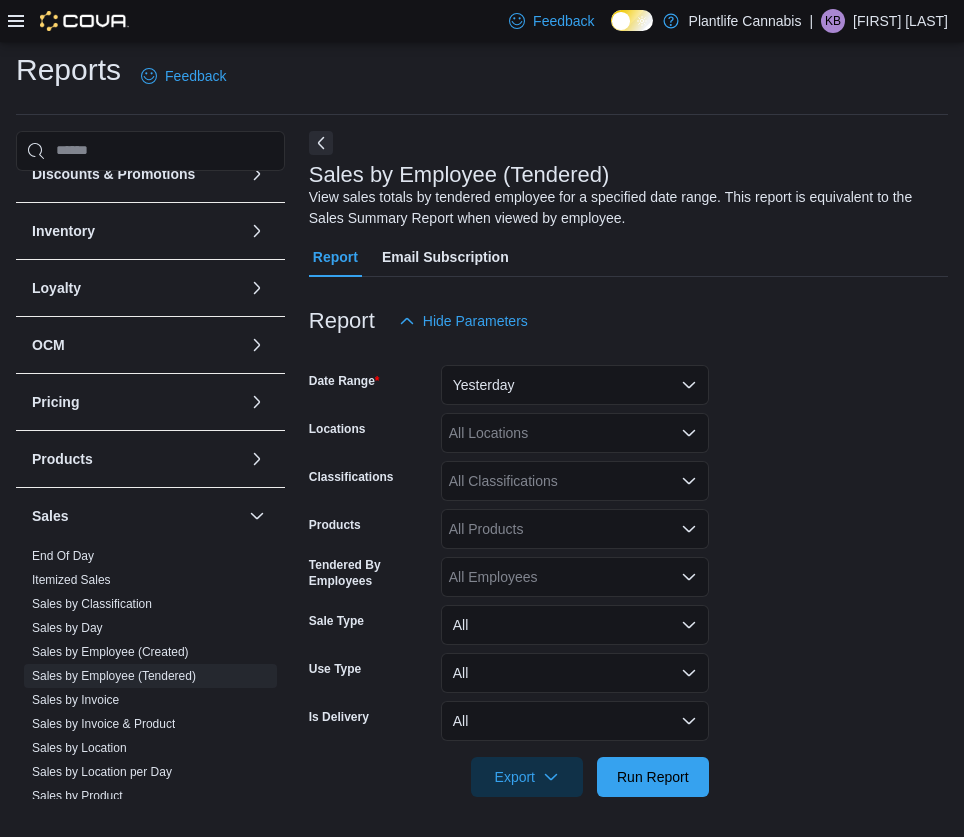 scroll, scrollTop: 8, scrollLeft: 0, axis: vertical 